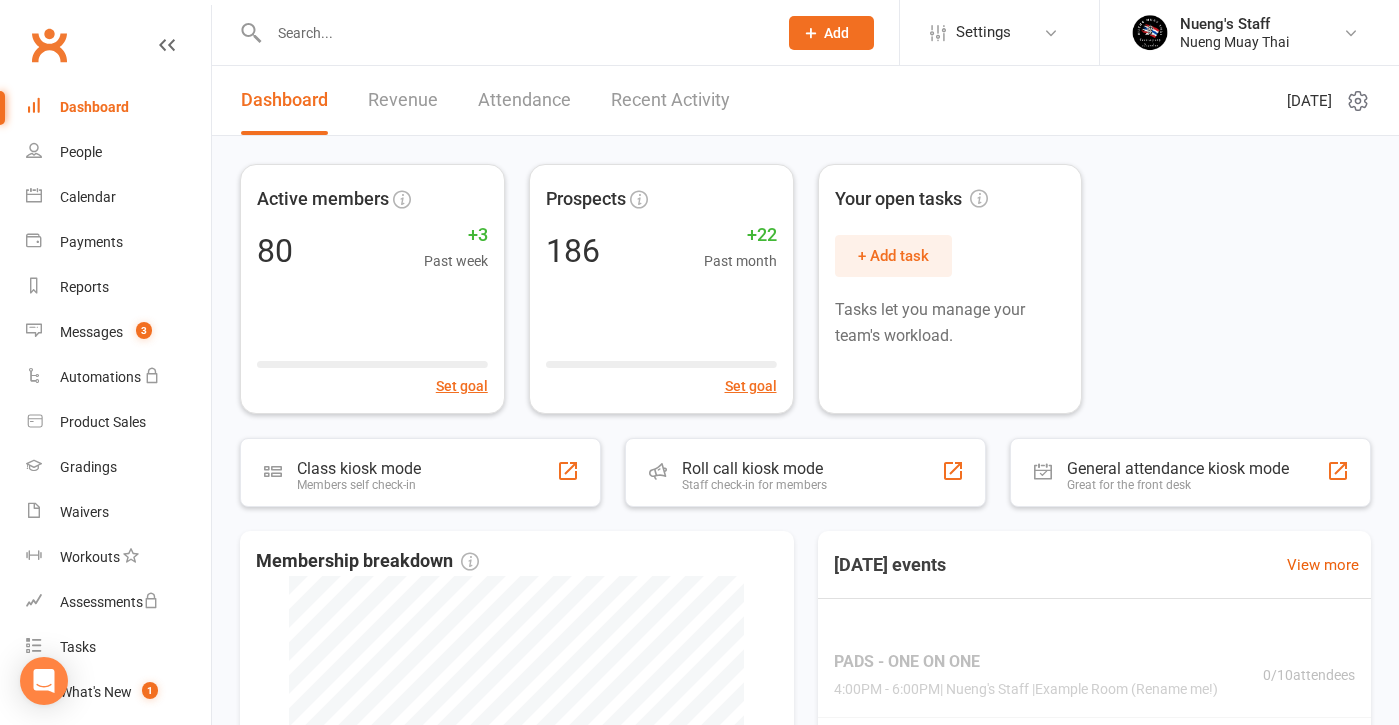 scroll, scrollTop: 0, scrollLeft: 0, axis: both 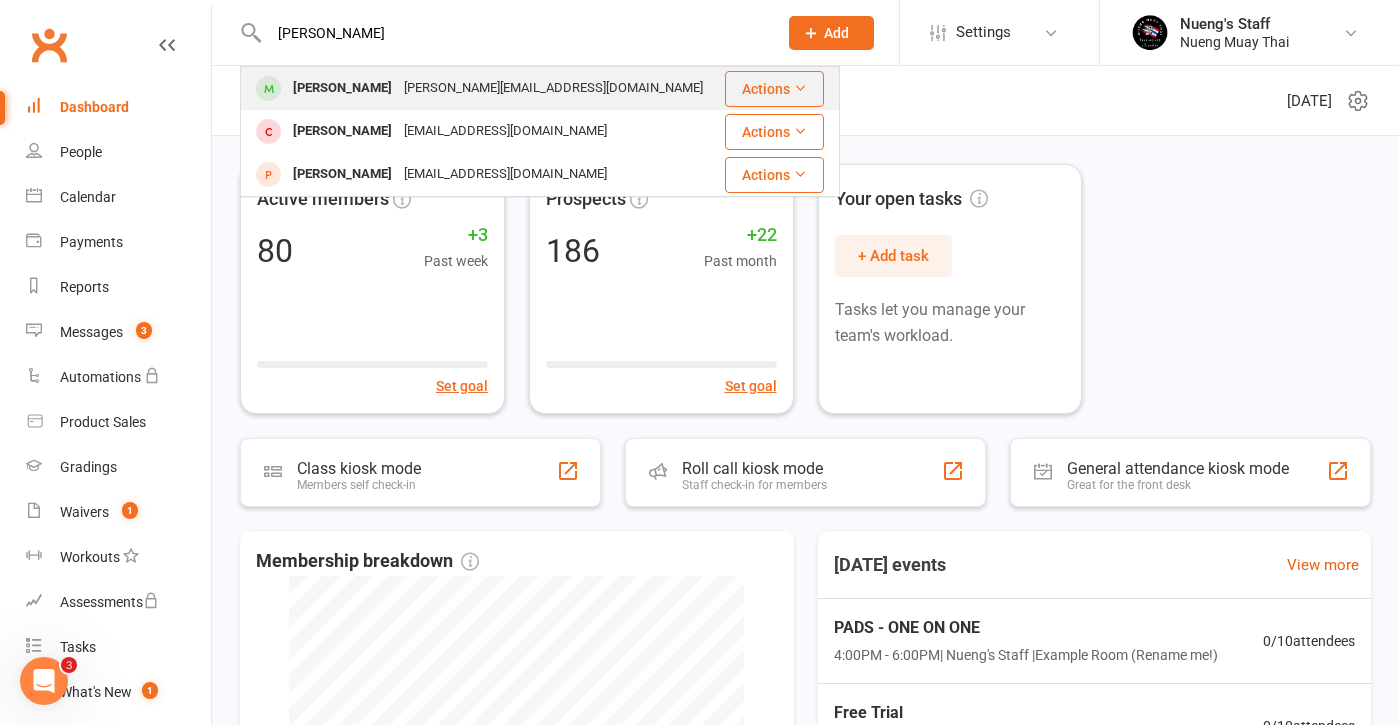type on "[PERSON_NAME]" 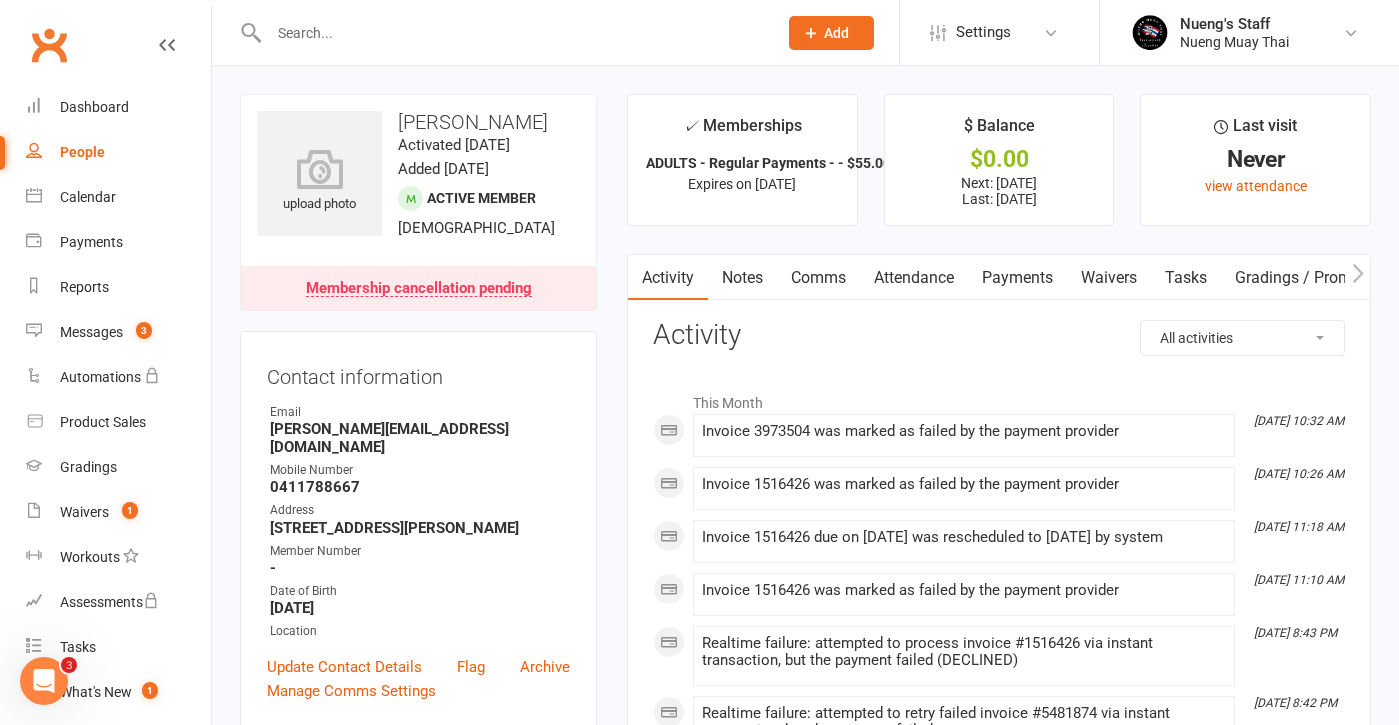 click on "Payments" at bounding box center [1017, 278] 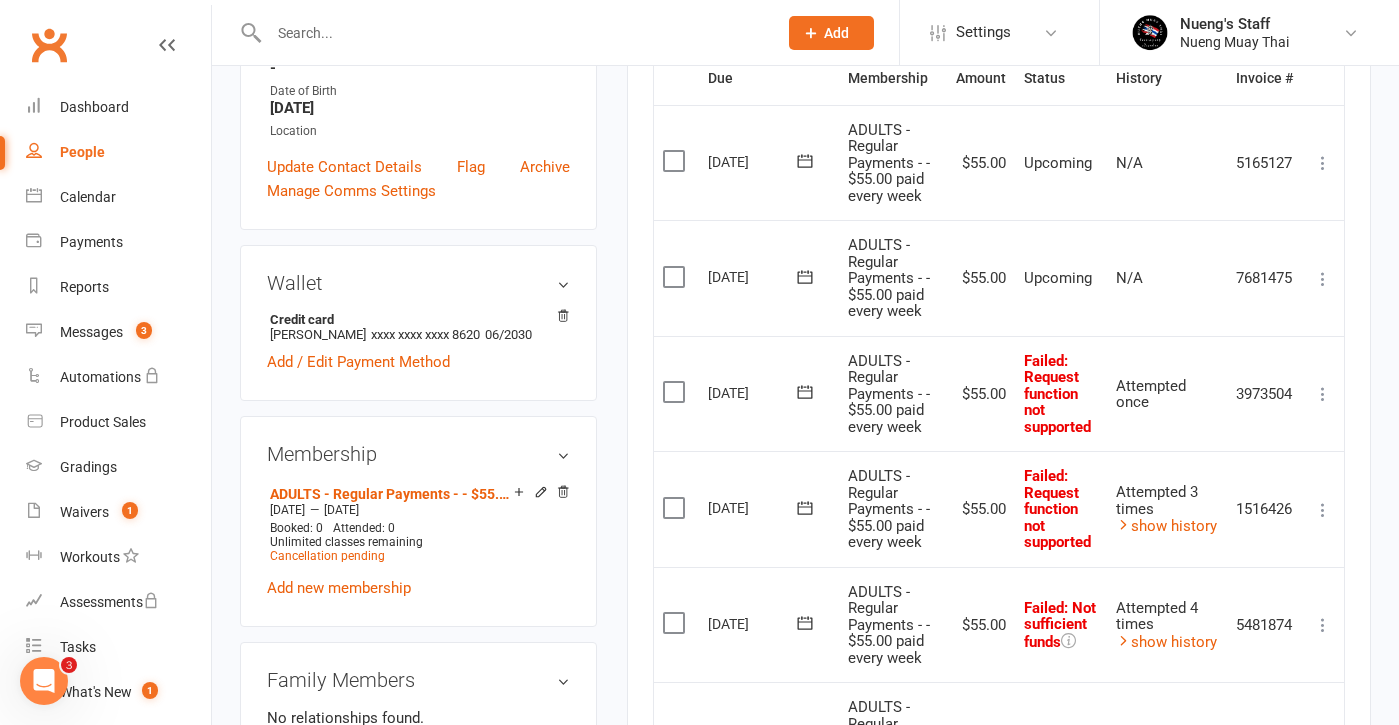 scroll, scrollTop: 154, scrollLeft: 0, axis: vertical 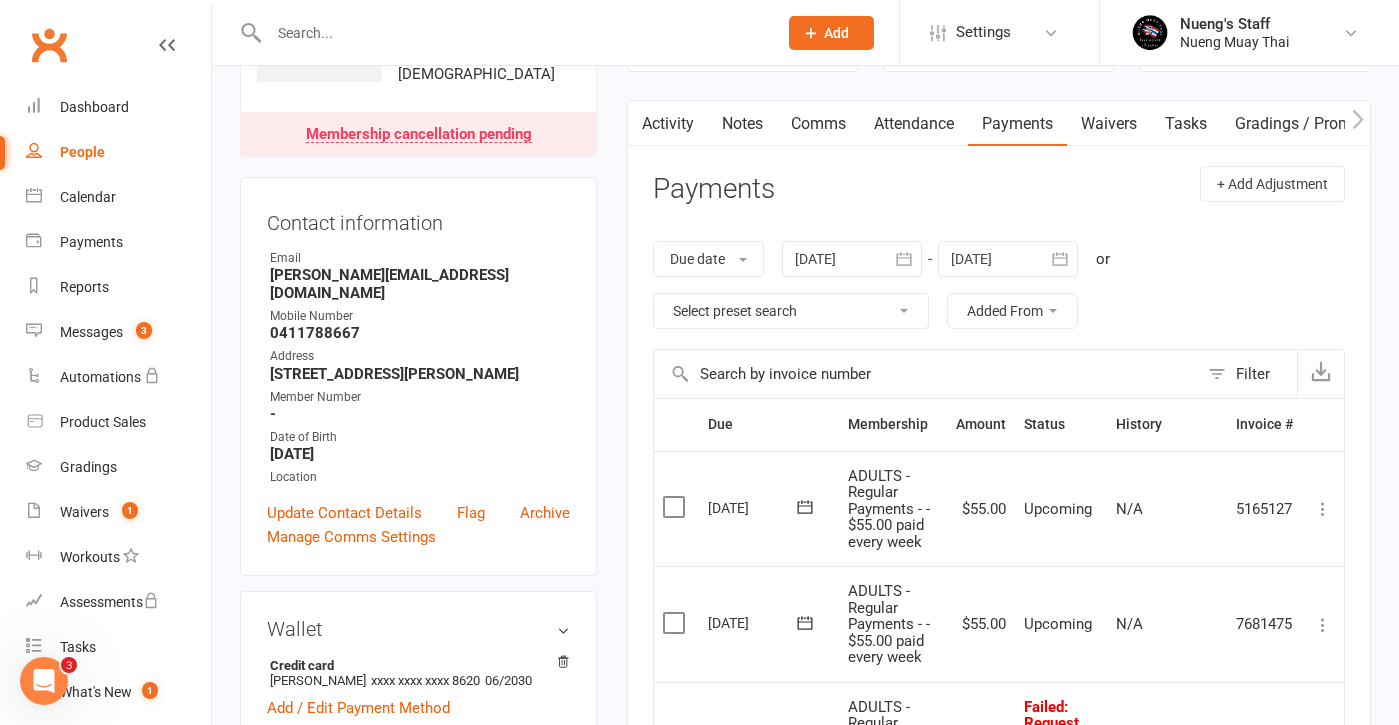 click on "Activity" at bounding box center (668, 124) 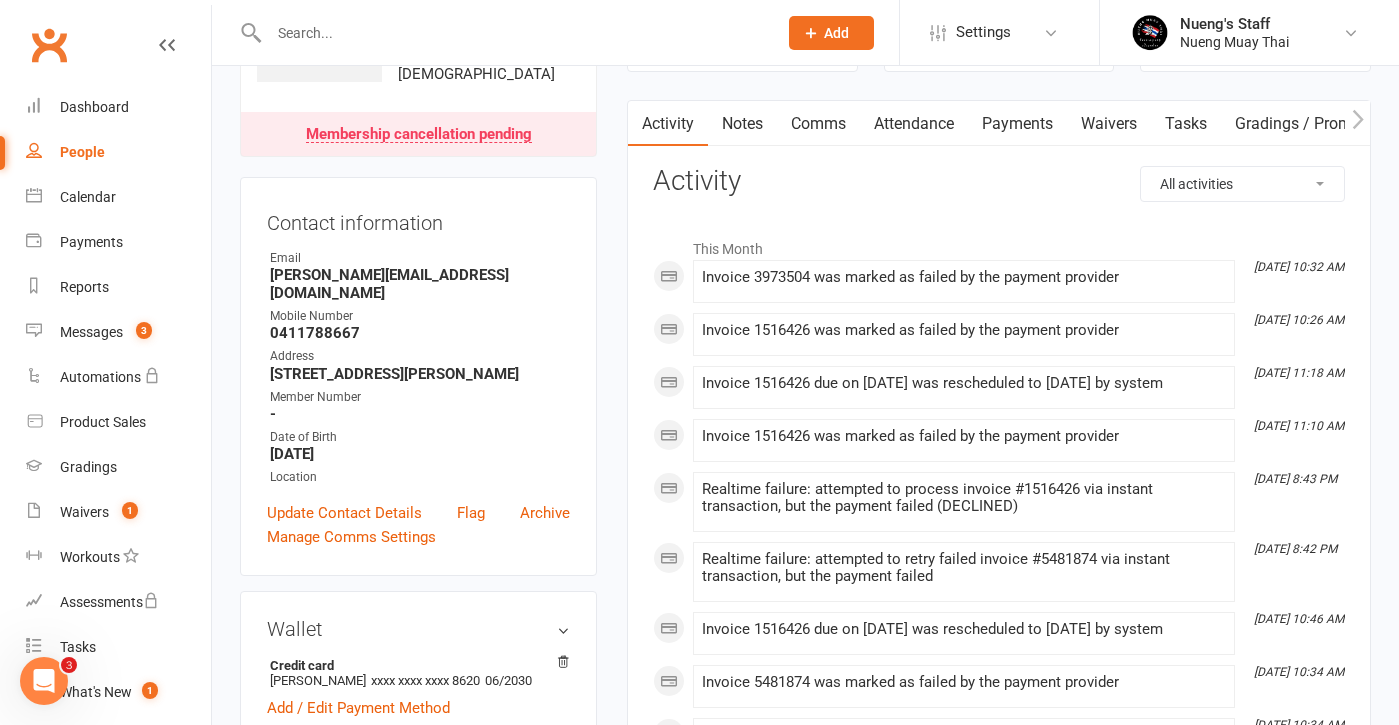 click on "Comms" at bounding box center (818, 124) 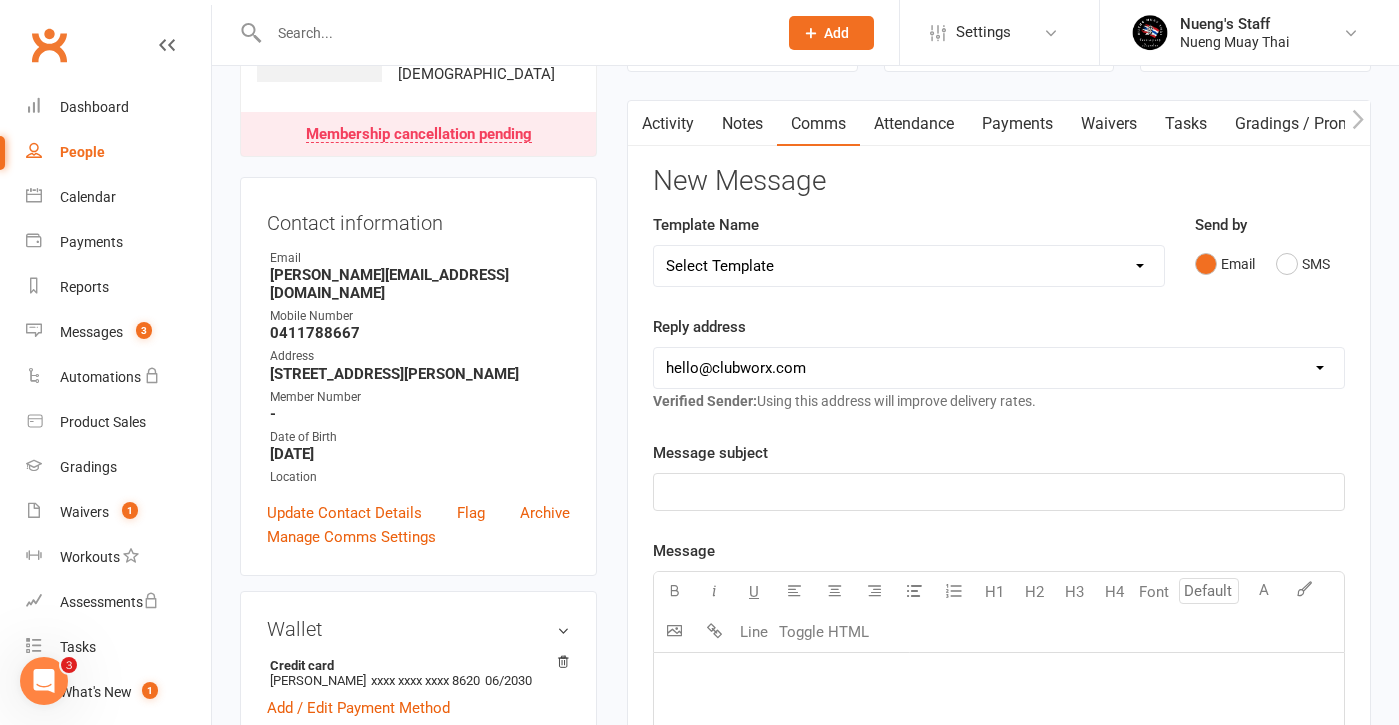 click on "Notes" at bounding box center (742, 124) 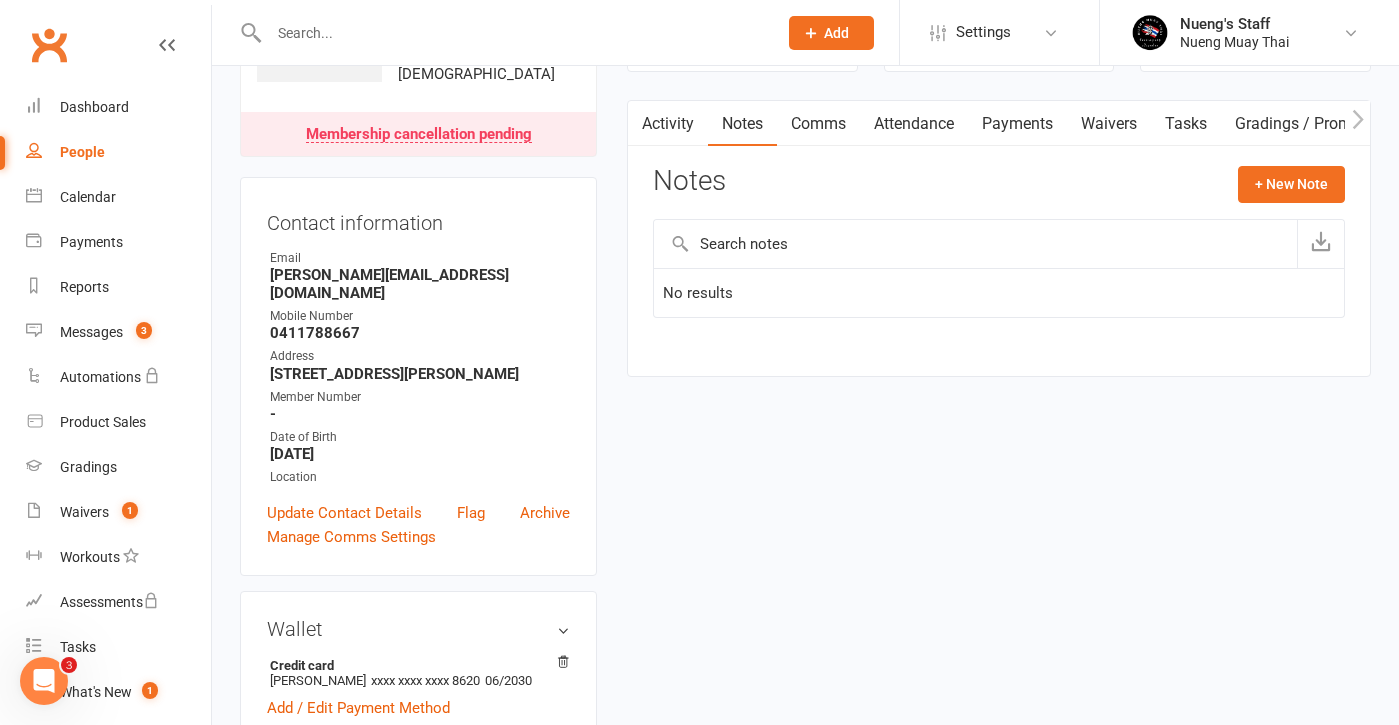 click on "Comms" at bounding box center [818, 124] 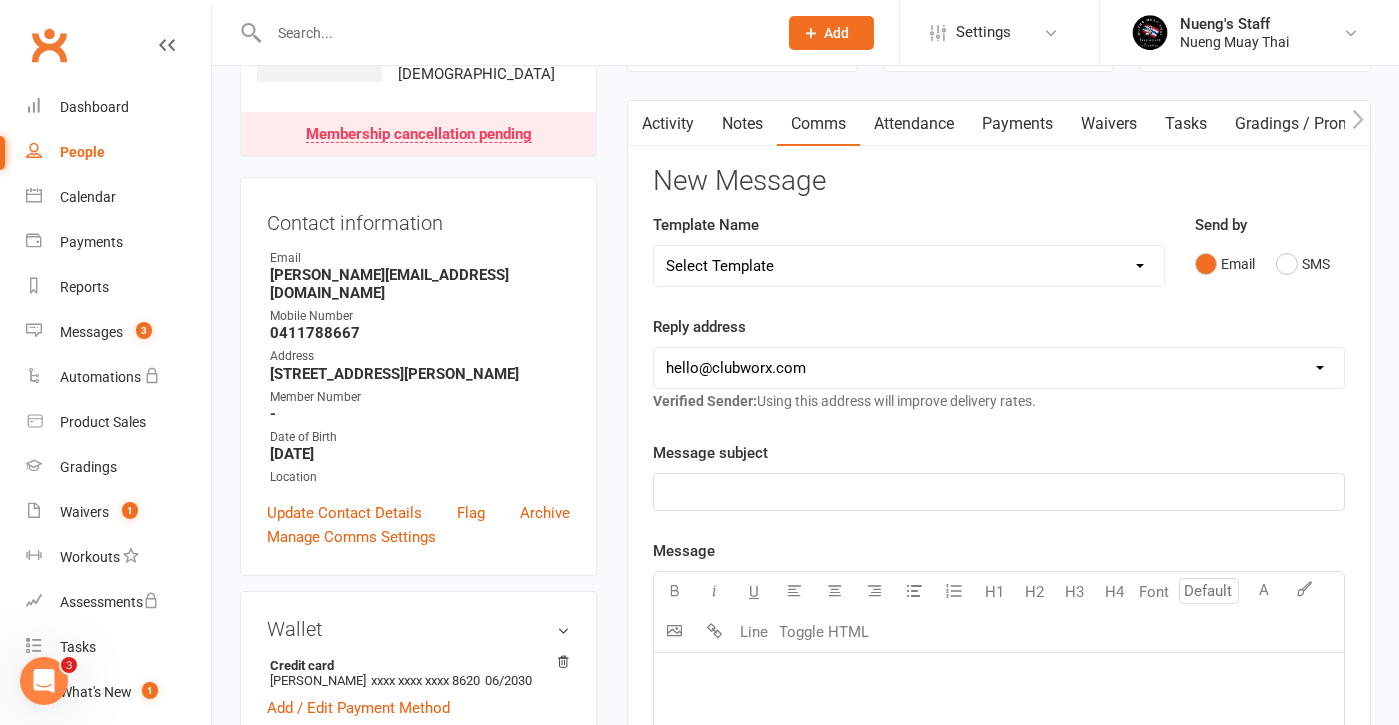 select on "1" 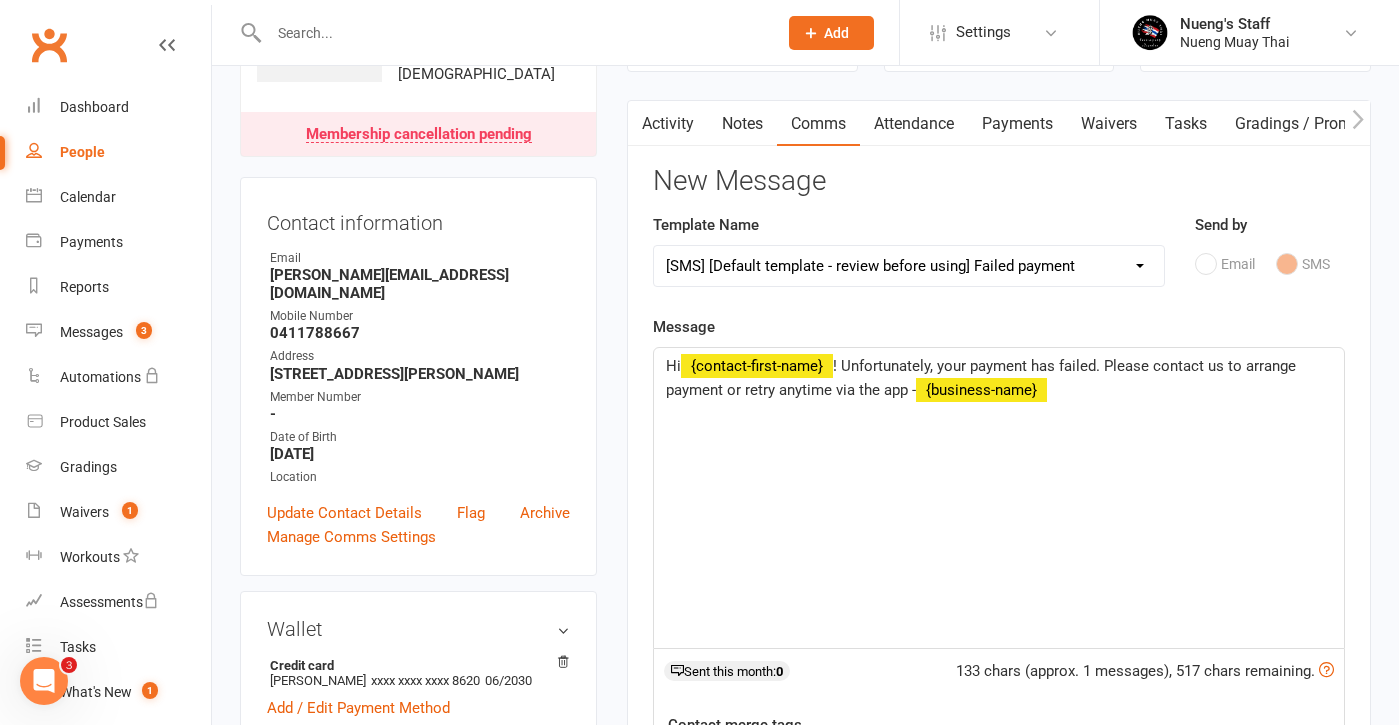 click on "! Unfortunately, your payment has failed. Please contact us to arrange payment or retry anytime via the app -" 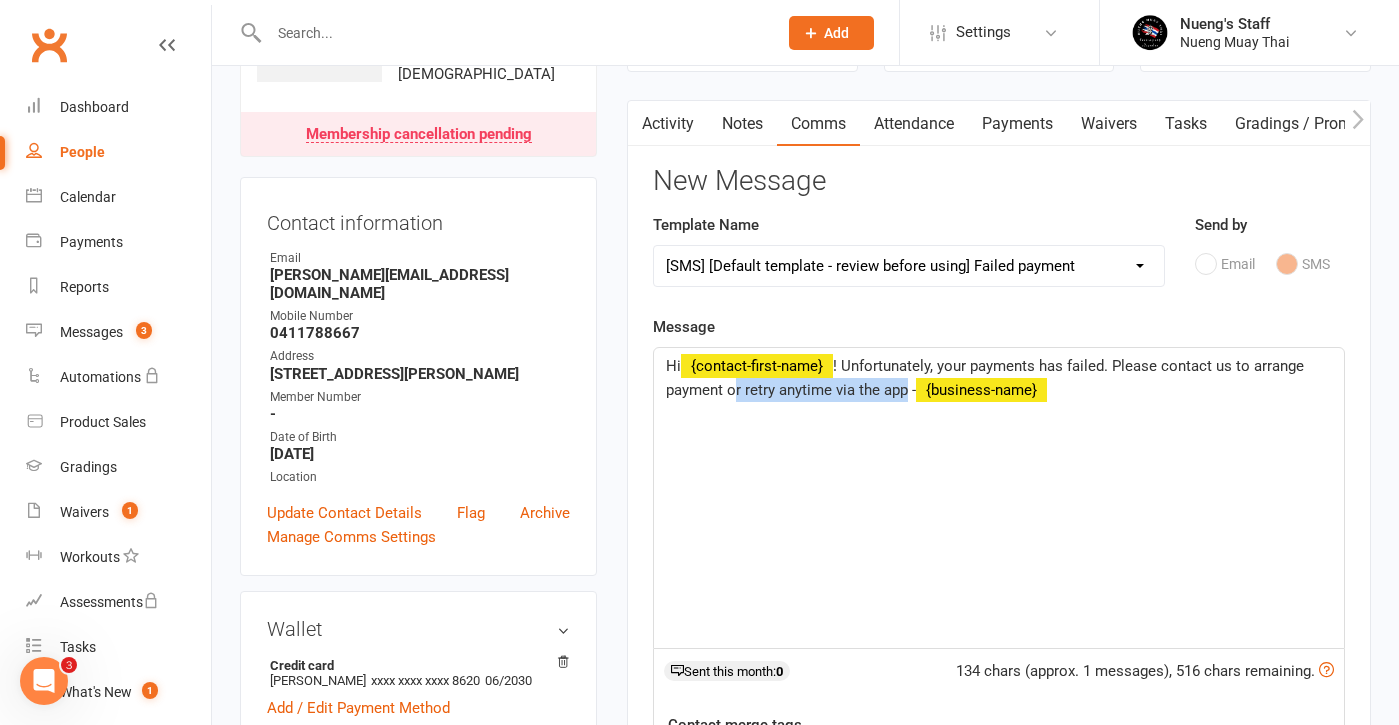 drag, startPoint x: 907, startPoint y: 388, endPoint x: 734, endPoint y: 389, distance: 173.00288 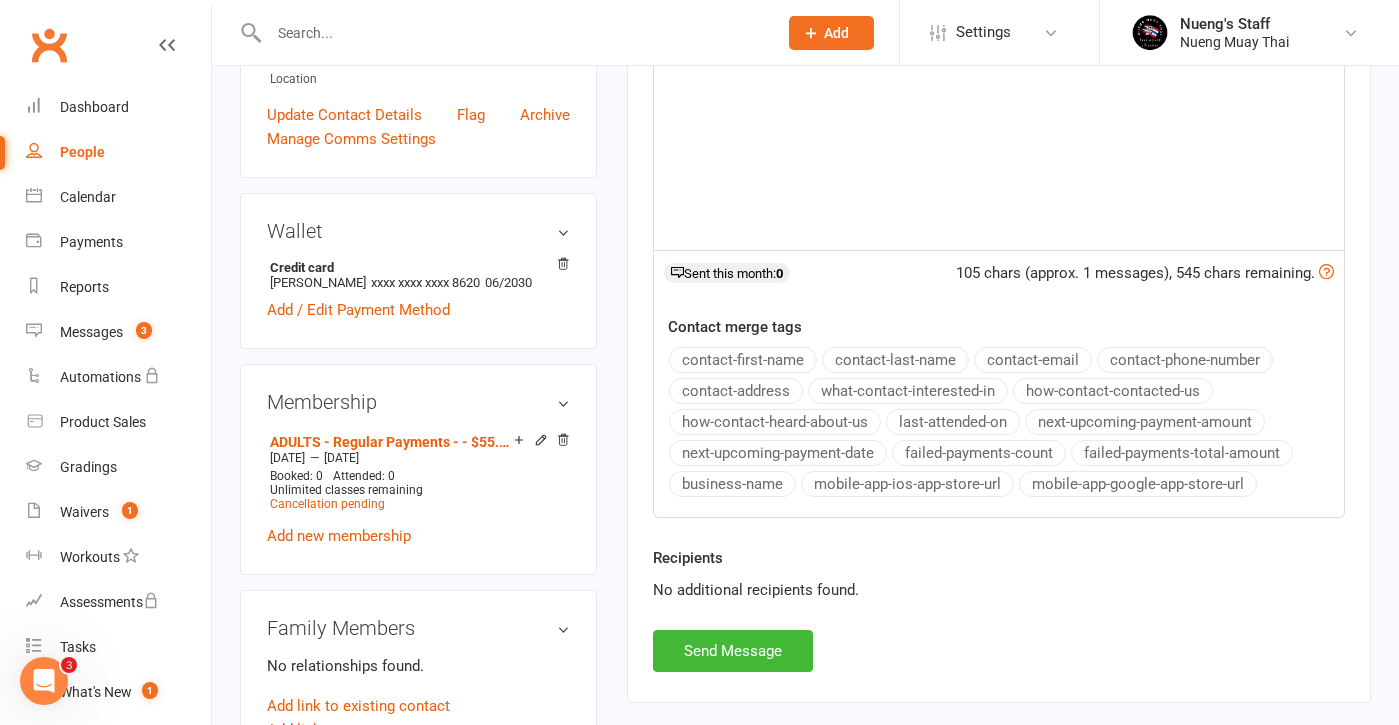 scroll, scrollTop: 638, scrollLeft: 0, axis: vertical 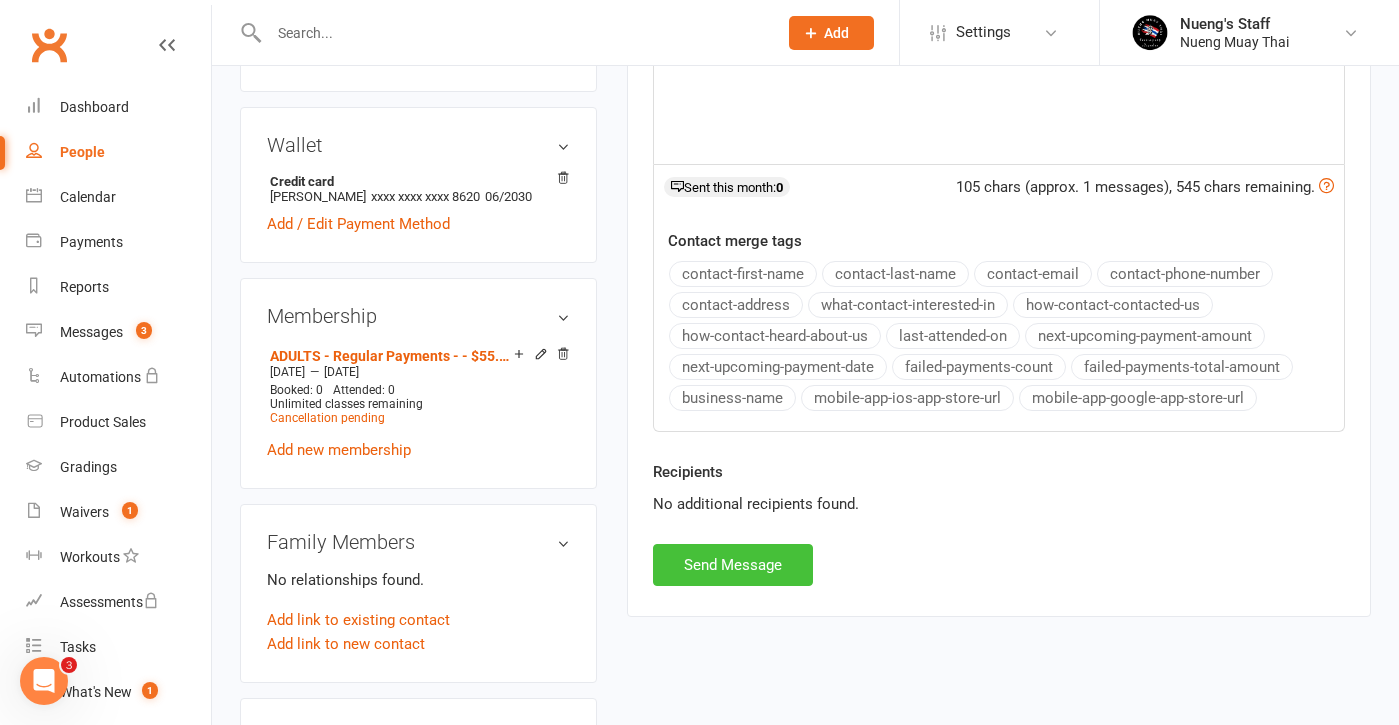click on "Send Message" at bounding box center [733, 565] 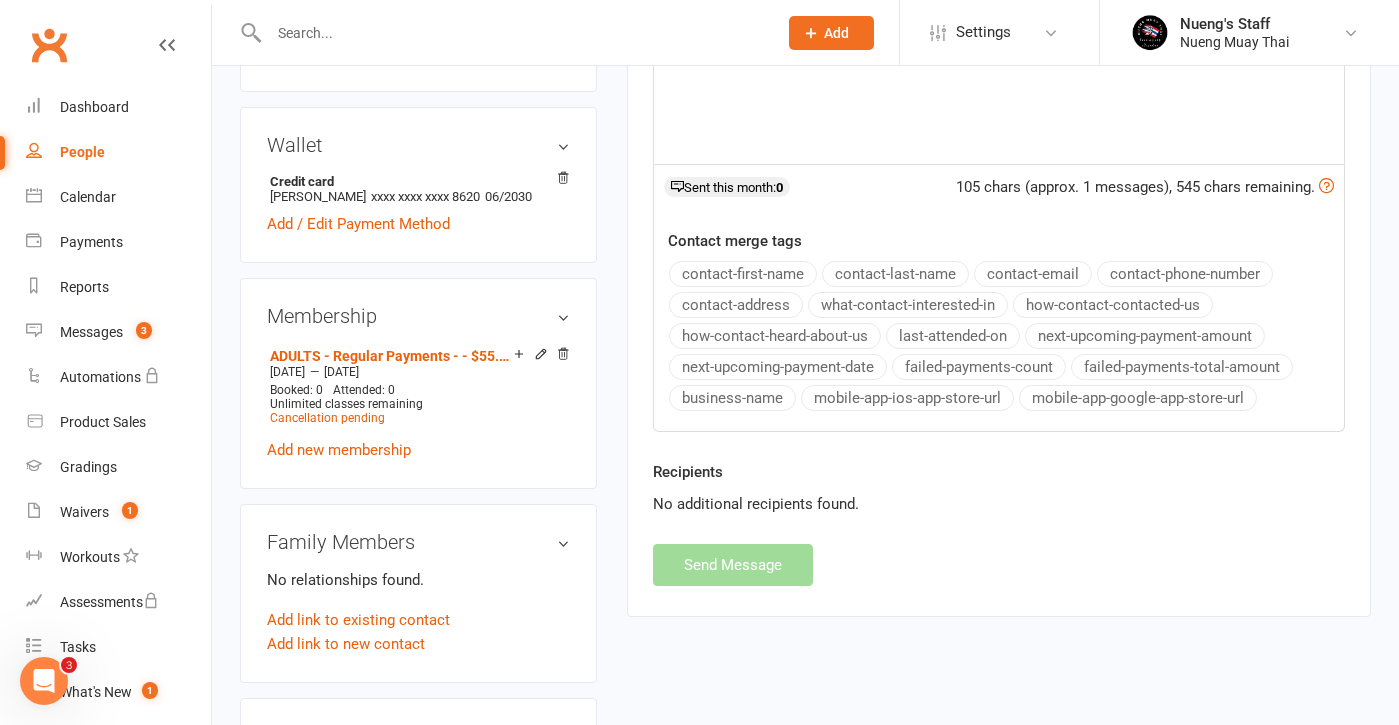 select 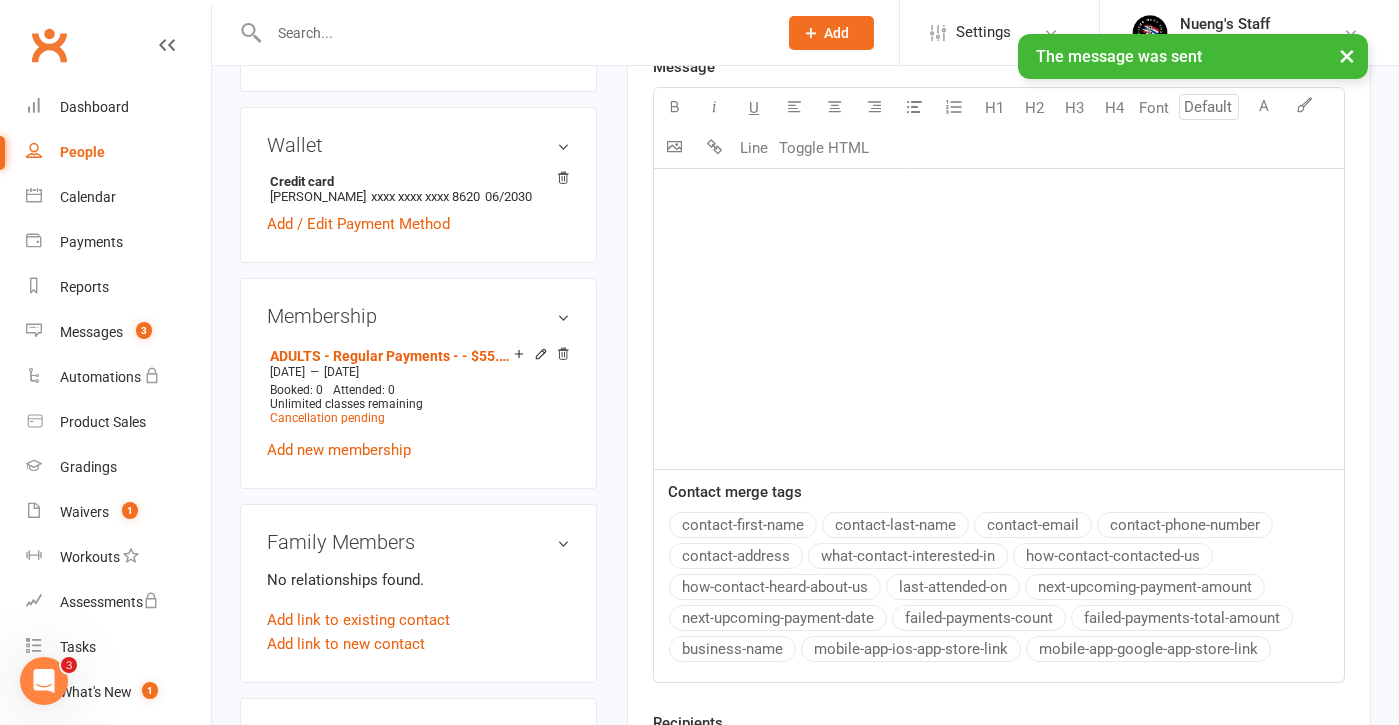 scroll, scrollTop: 312, scrollLeft: 0, axis: vertical 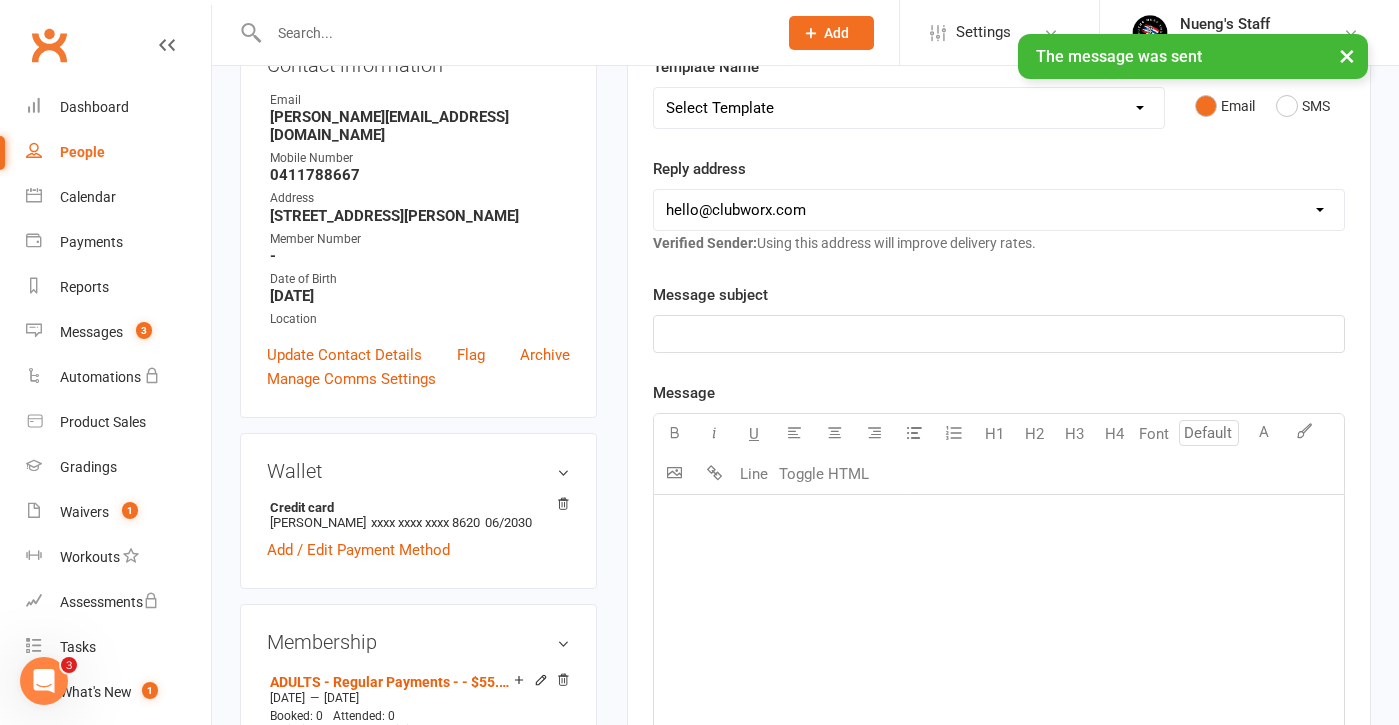 click on "People" at bounding box center [82, 152] 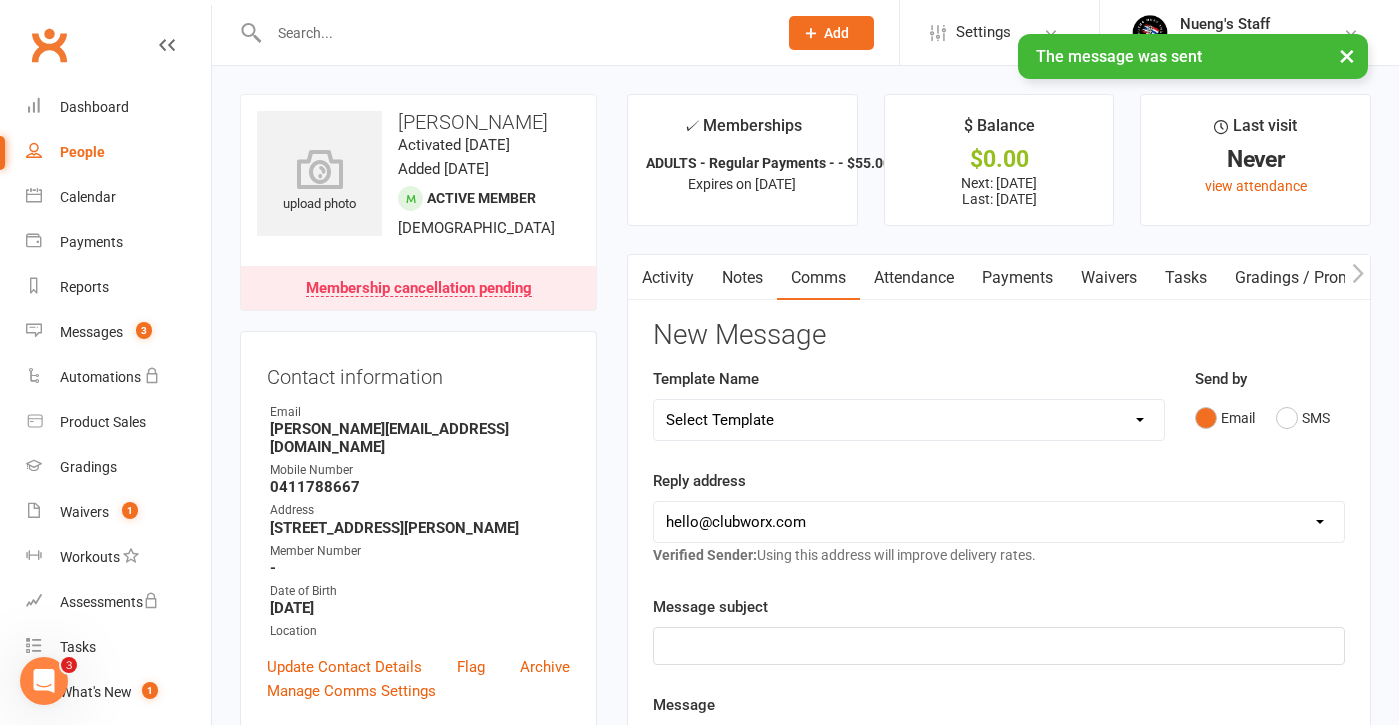 select on "50" 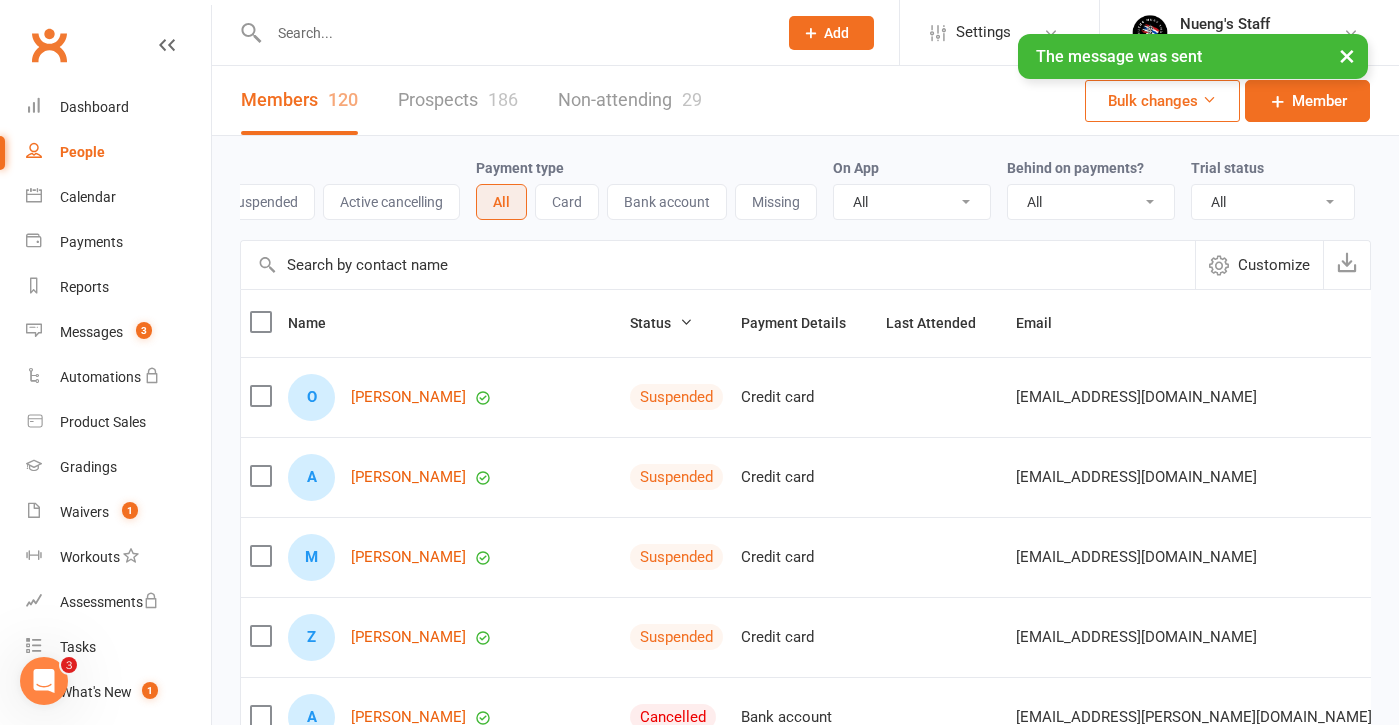 scroll, scrollTop: 0, scrollLeft: 272, axis: horizontal 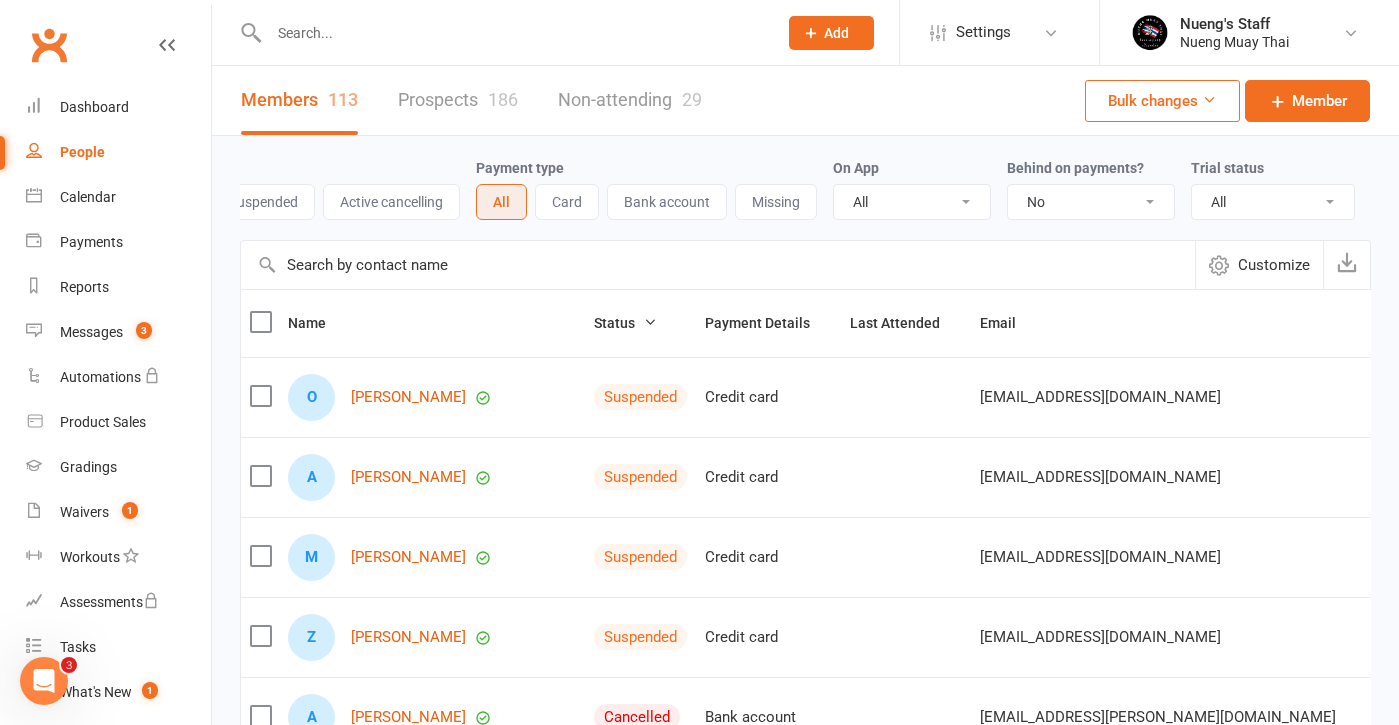 select on "true" 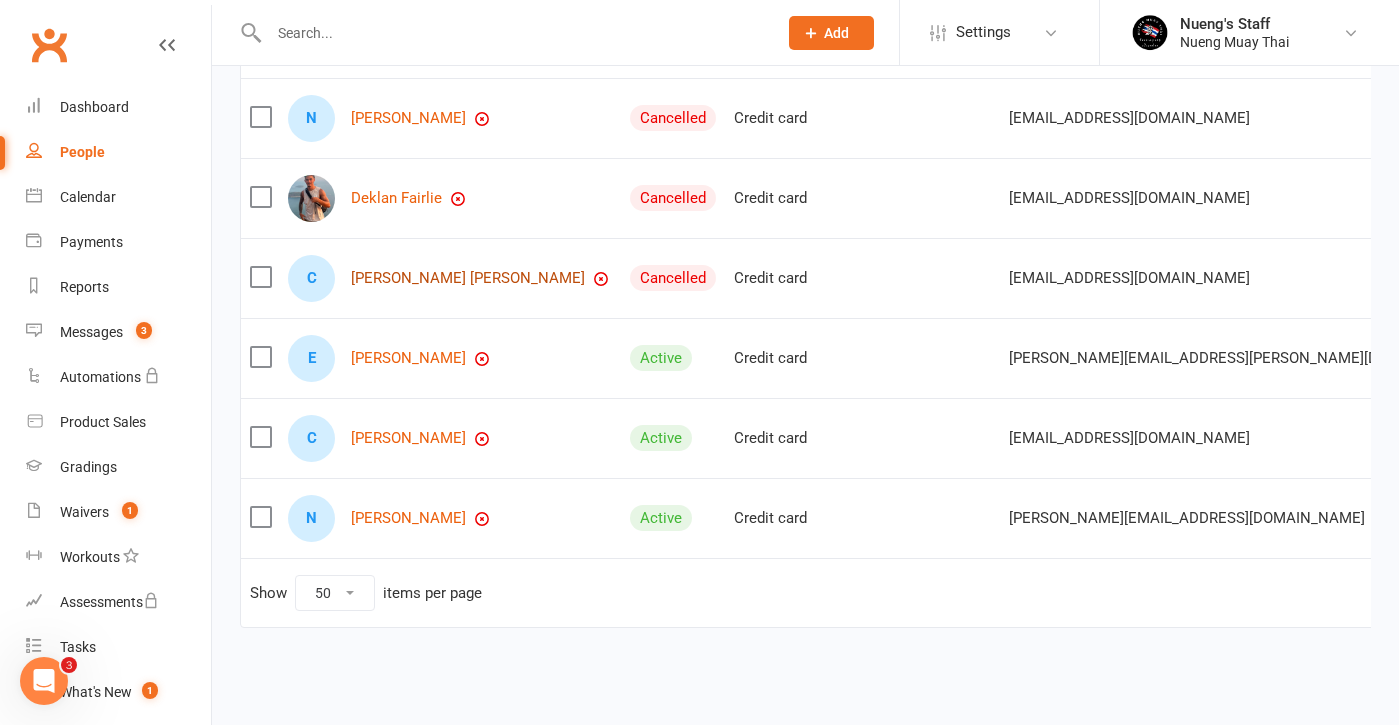 scroll, scrollTop: 357, scrollLeft: 0, axis: vertical 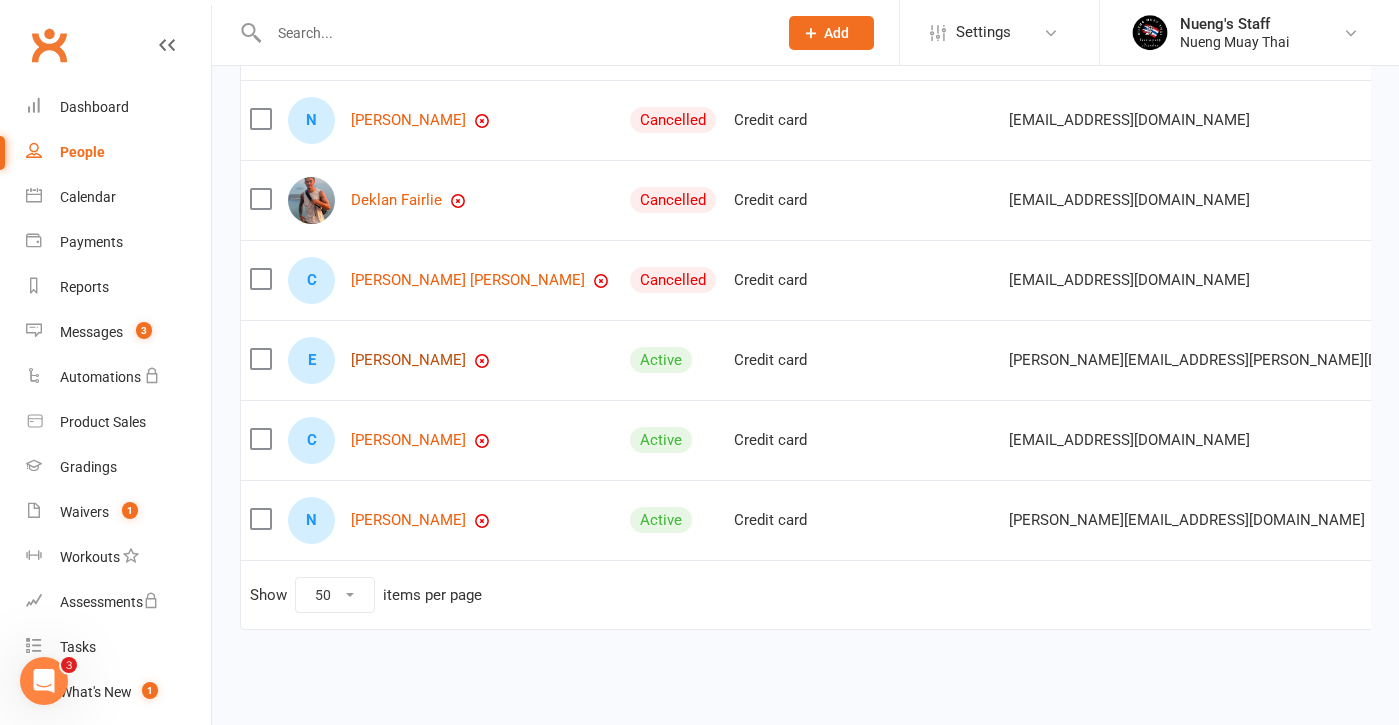 click on "[PERSON_NAME]" at bounding box center [408, 360] 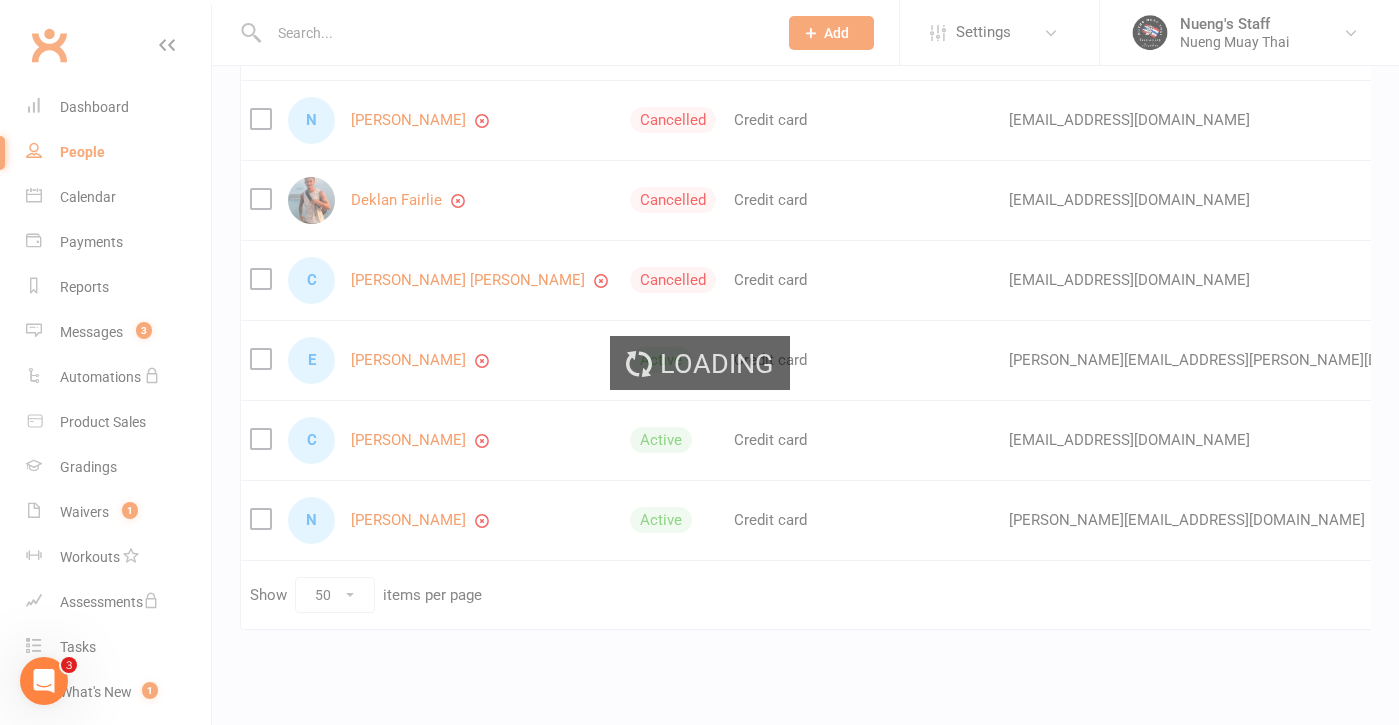 scroll, scrollTop: 0, scrollLeft: 0, axis: both 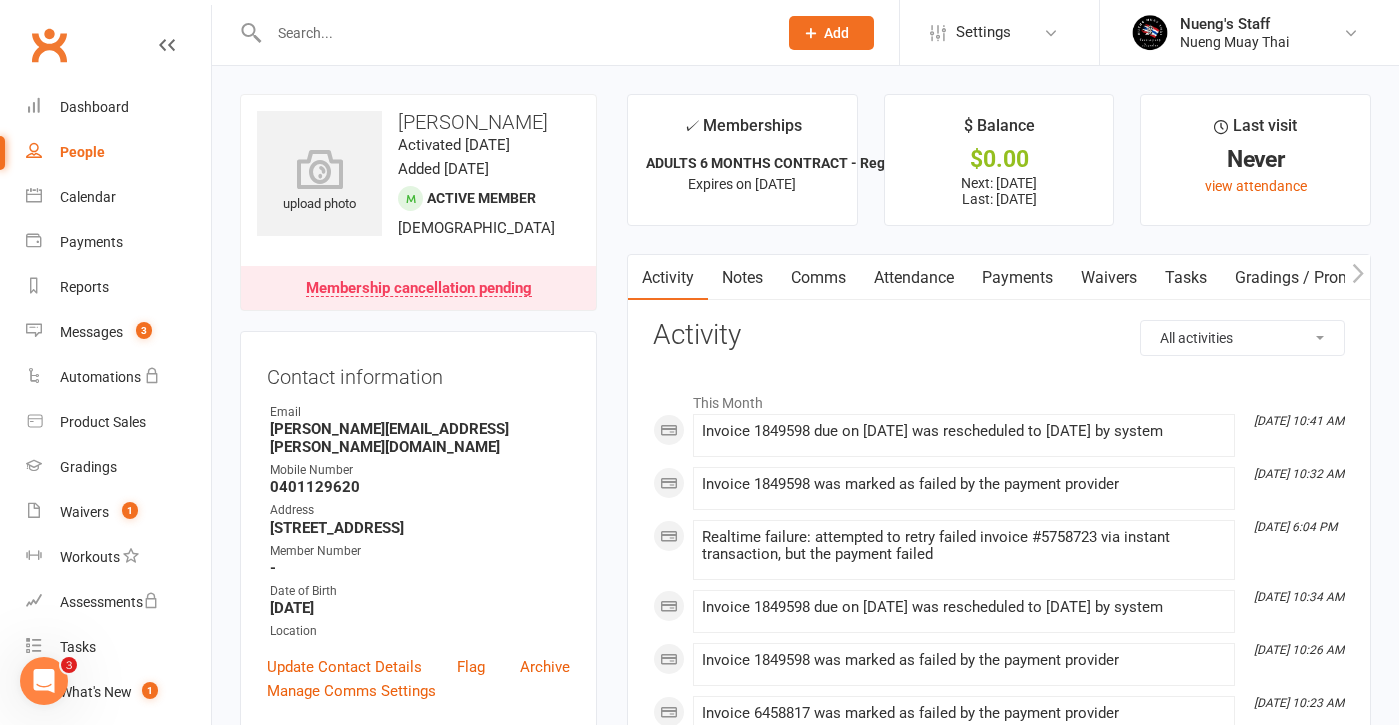 click on "Payments" at bounding box center (1017, 278) 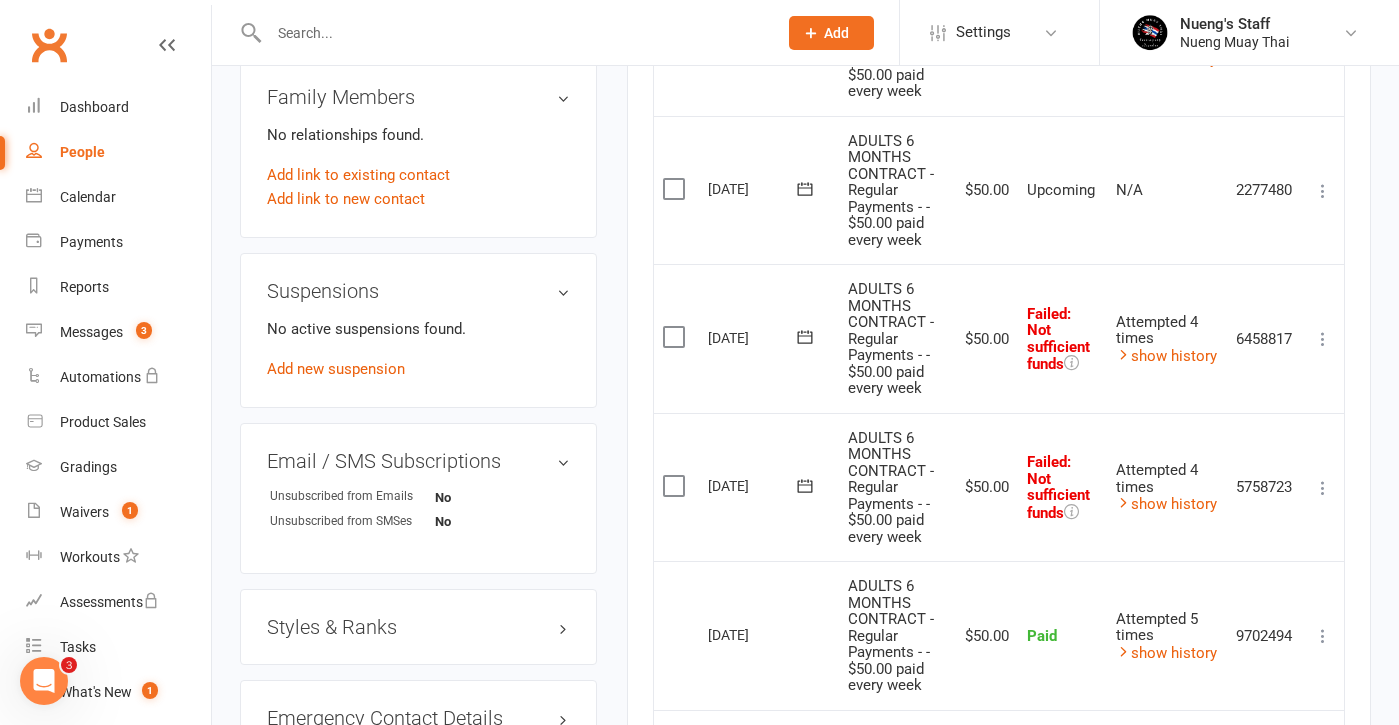 scroll, scrollTop: 1080, scrollLeft: 0, axis: vertical 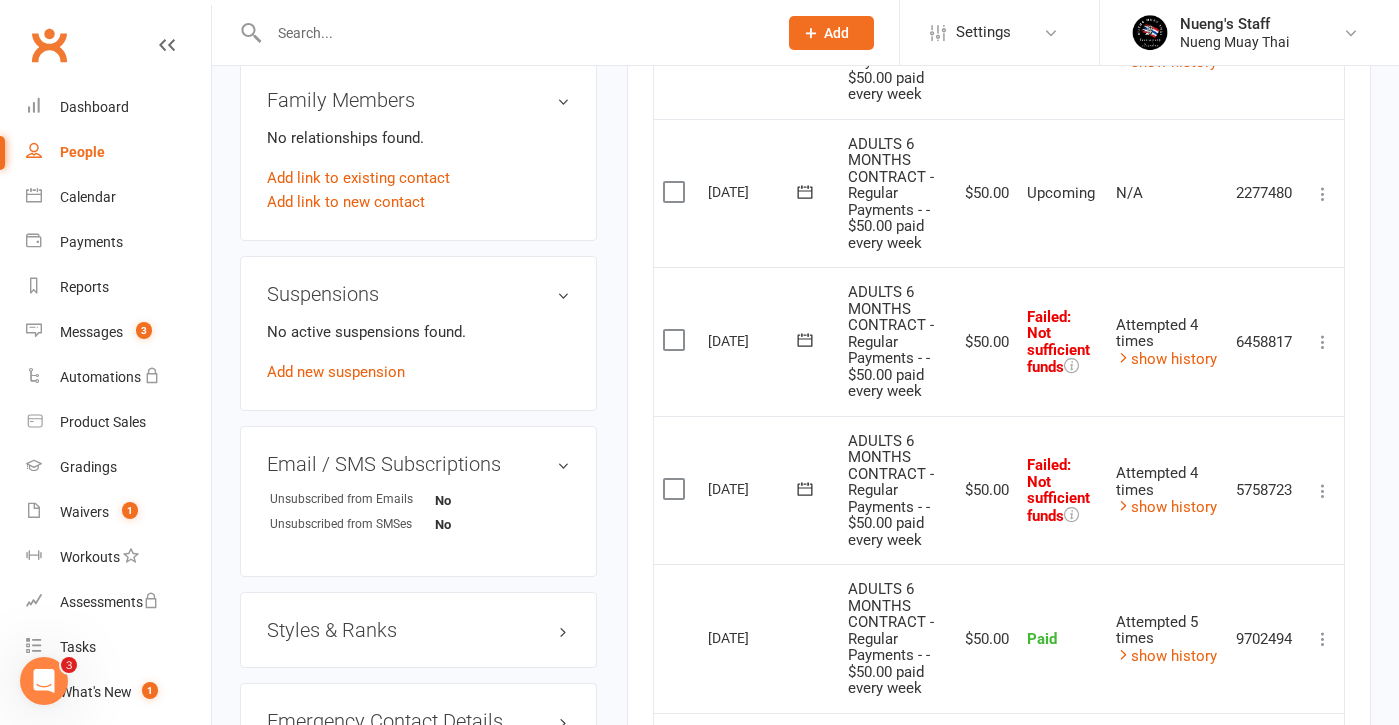 click at bounding box center (1323, 342) 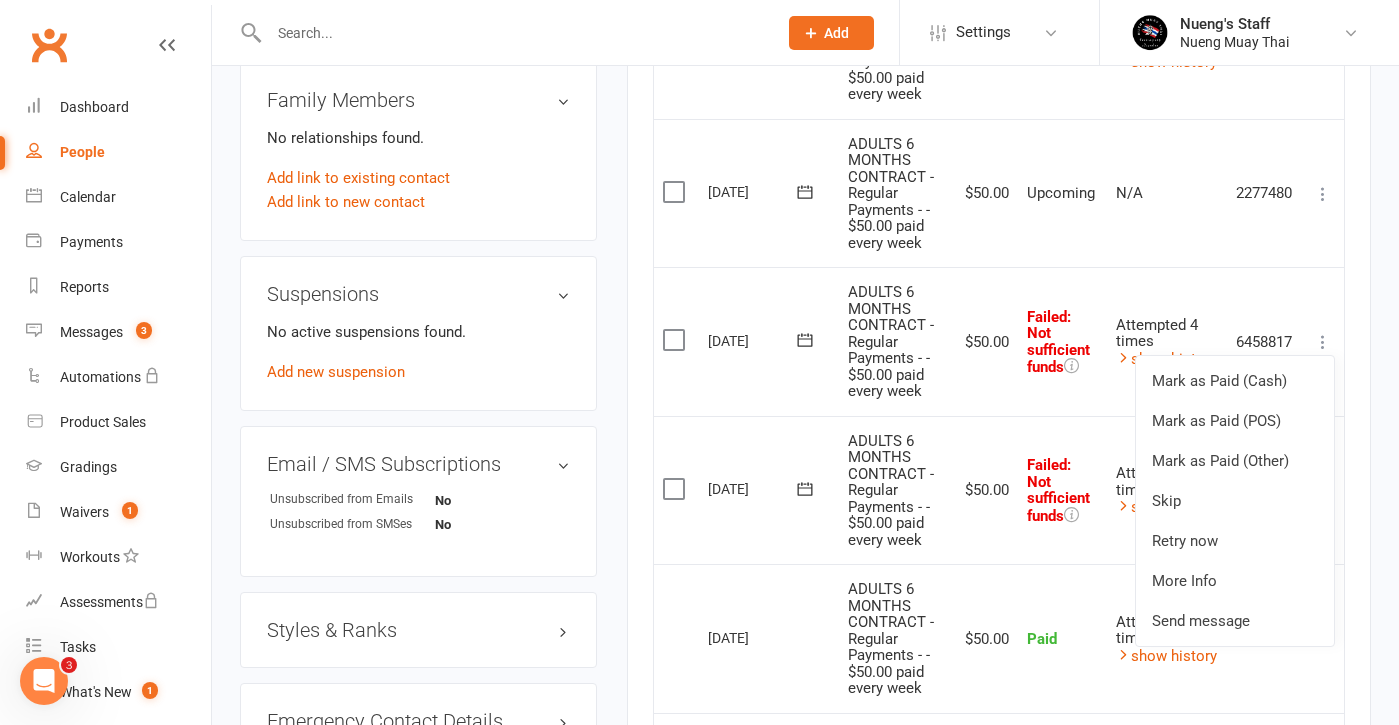 click on "$50.00" at bounding box center [984, 490] 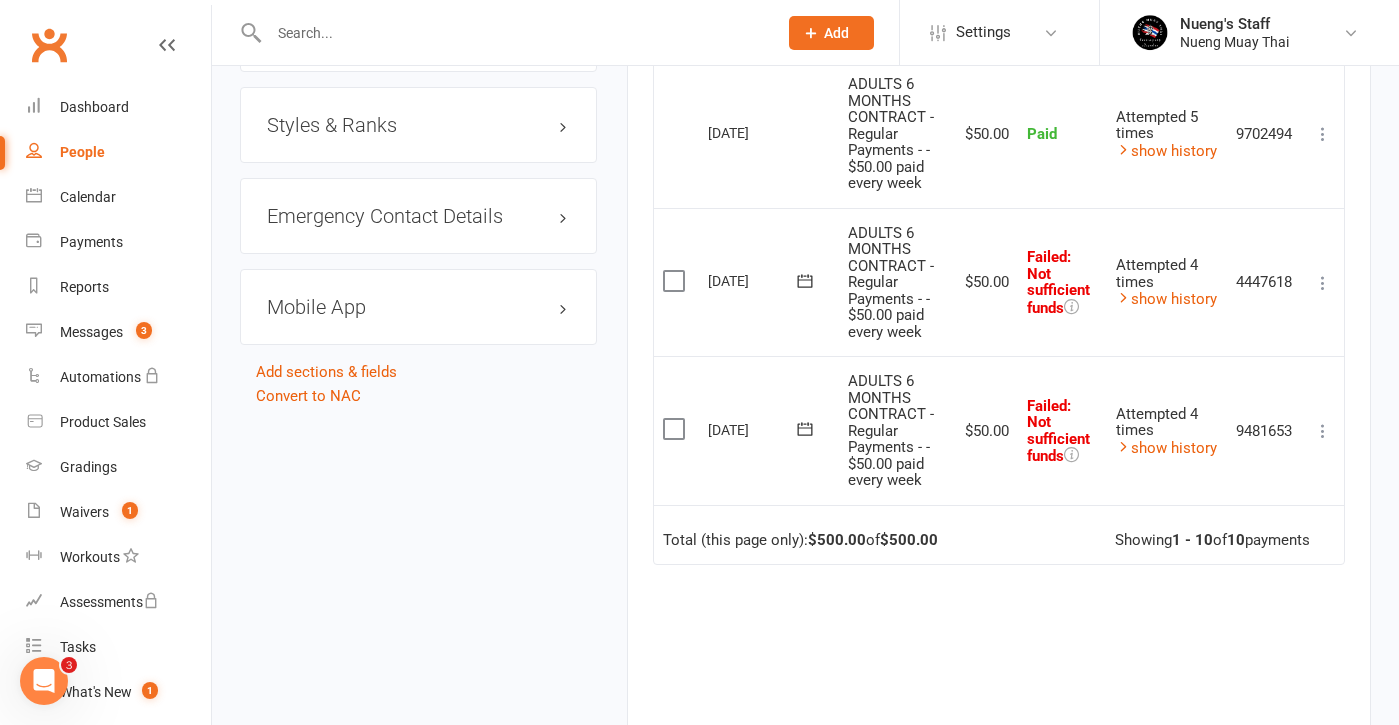 scroll, scrollTop: 1600, scrollLeft: 0, axis: vertical 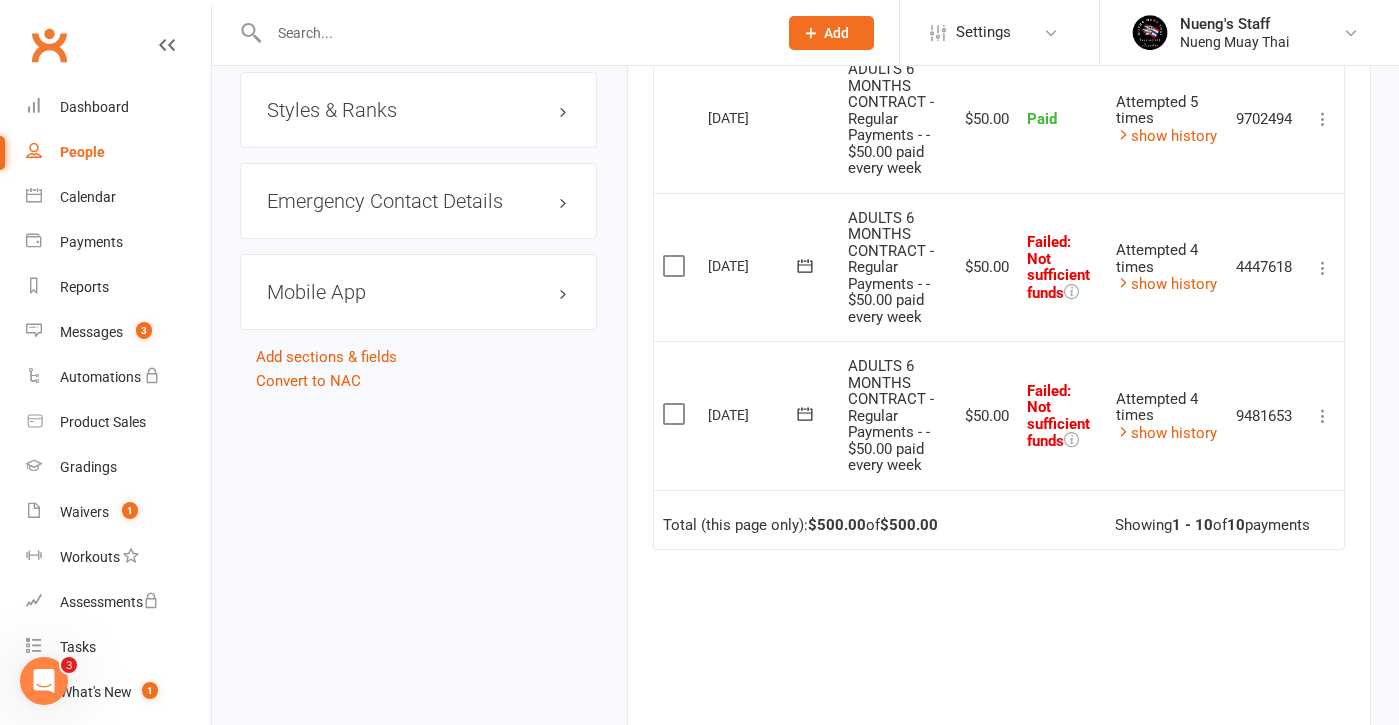 click at bounding box center (1323, 416) 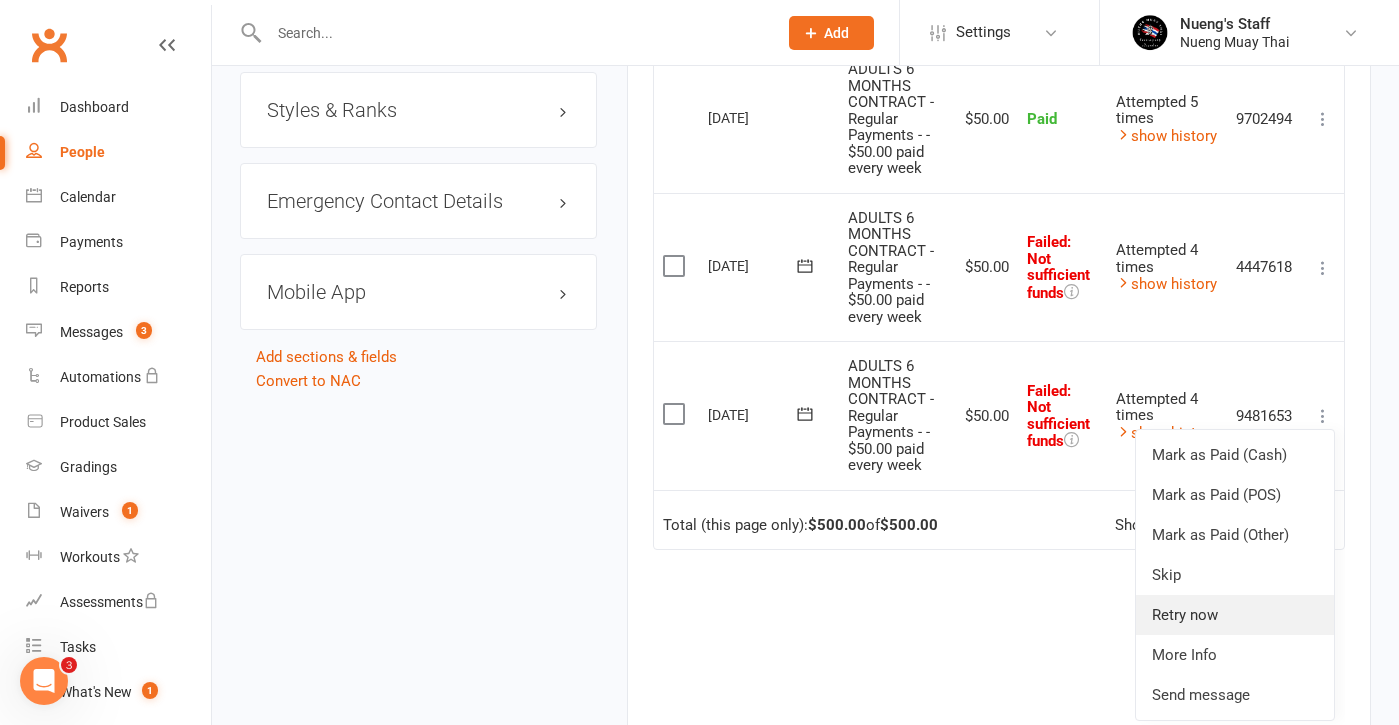 click on "Retry now" at bounding box center [1235, 615] 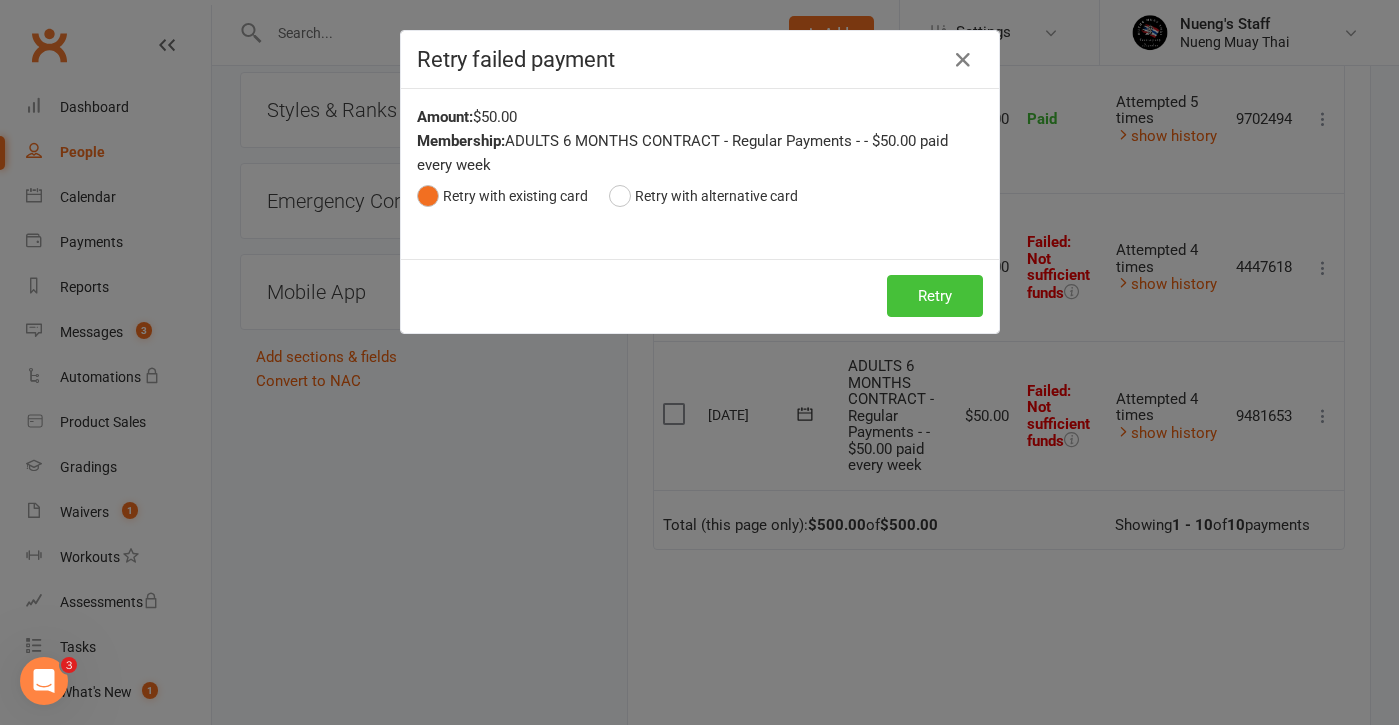 click on "Retry" at bounding box center [935, 296] 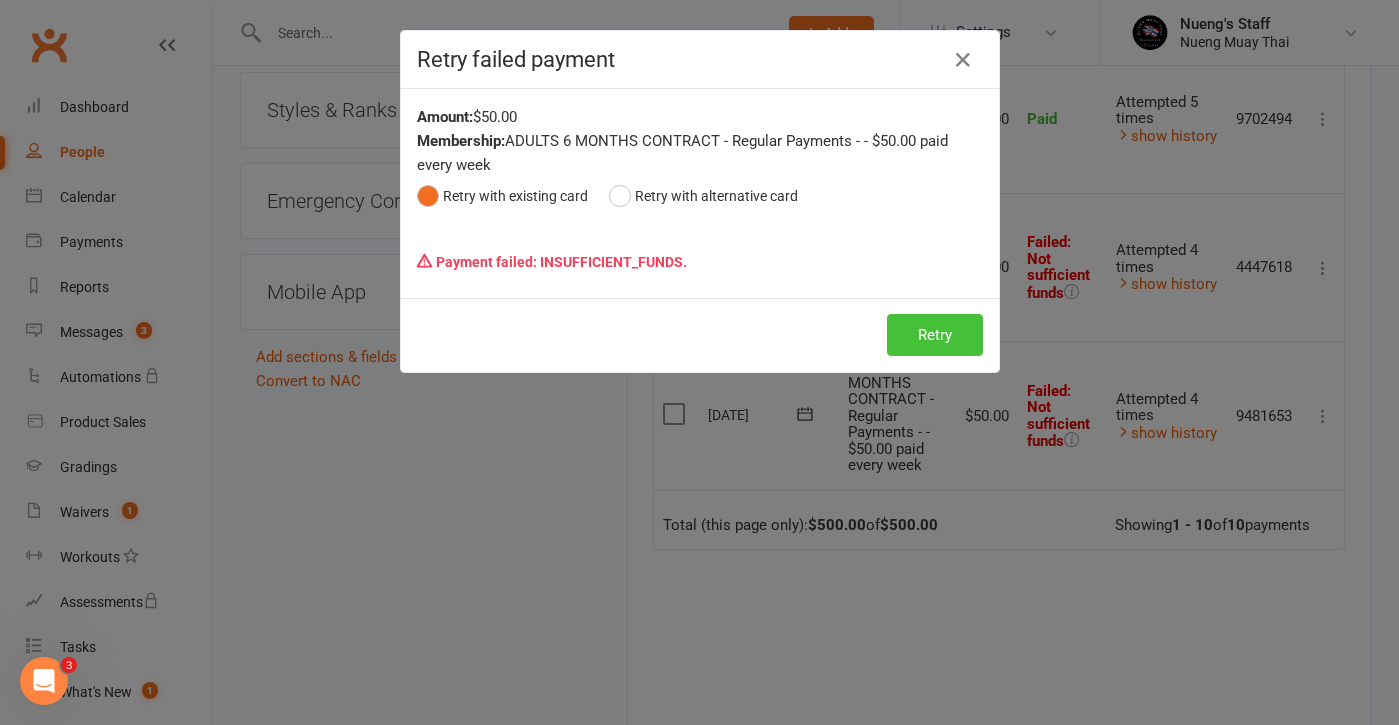click on "Retry" at bounding box center (935, 335) 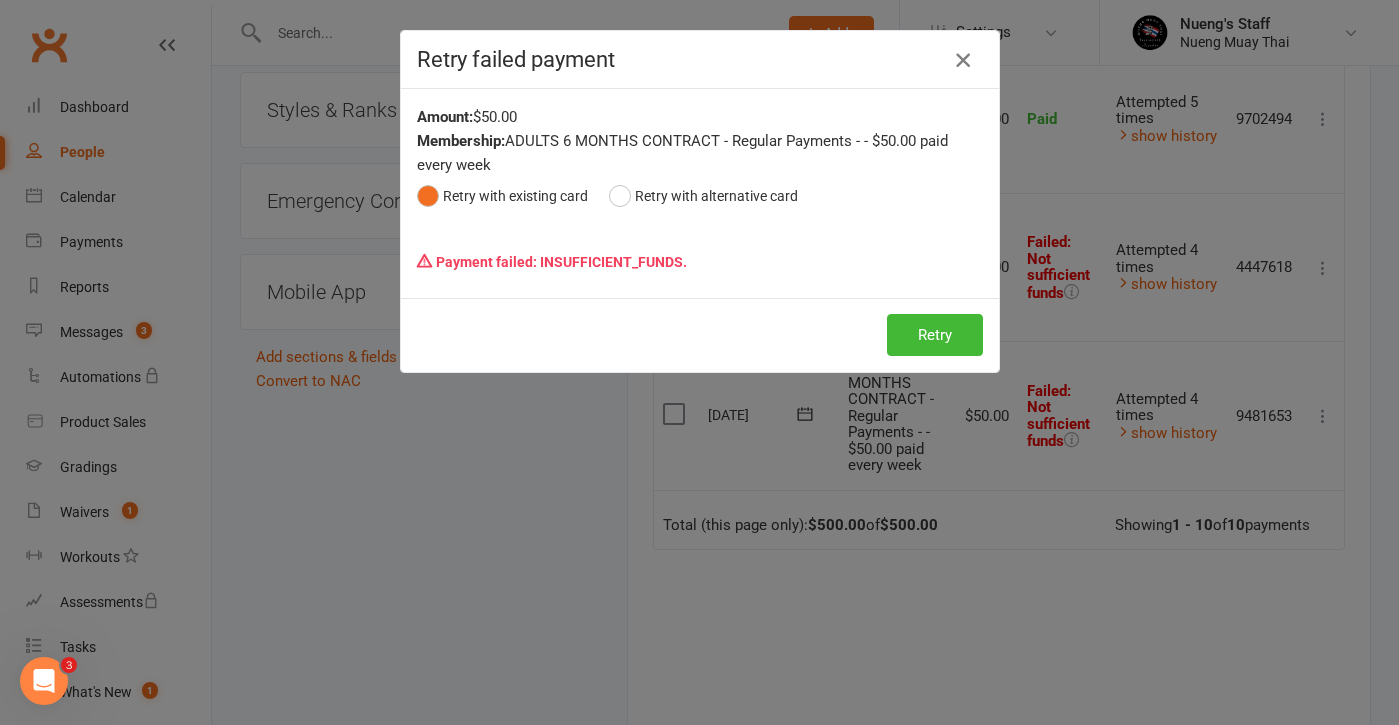 click at bounding box center (963, 60) 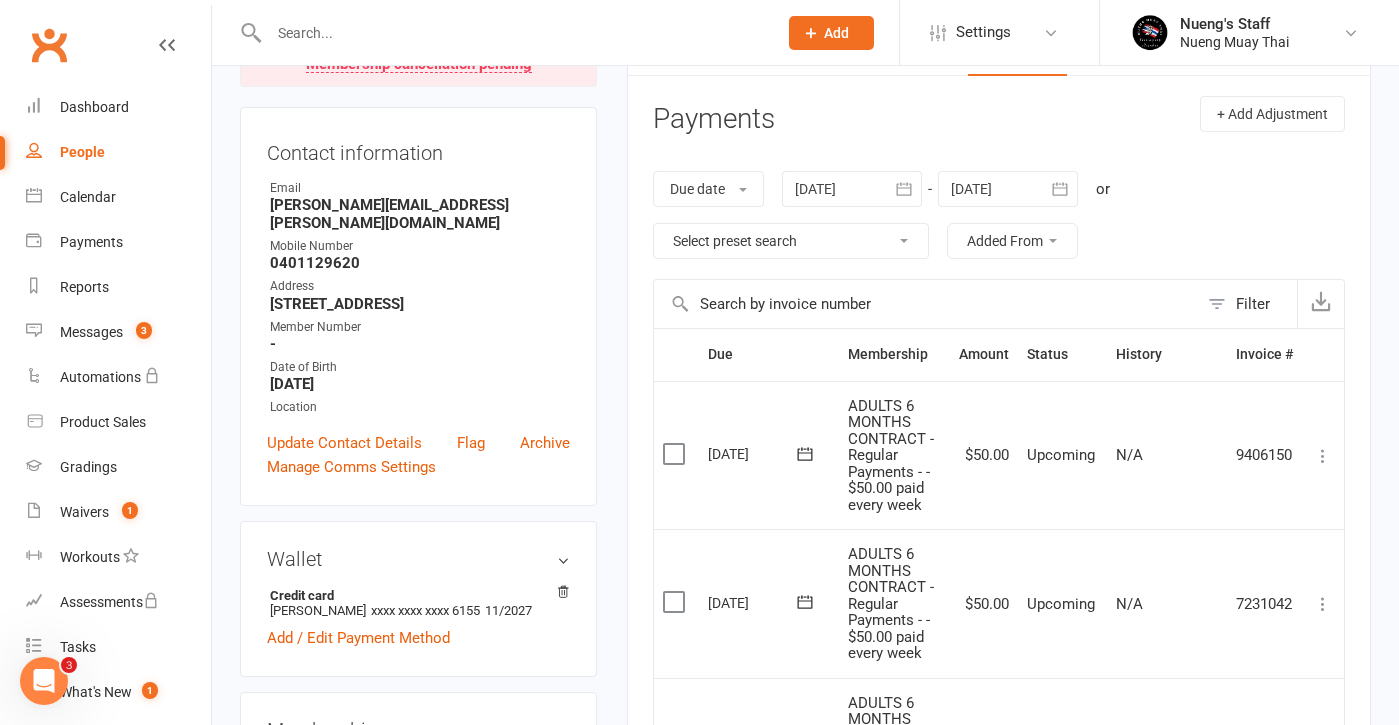 scroll, scrollTop: 88, scrollLeft: 0, axis: vertical 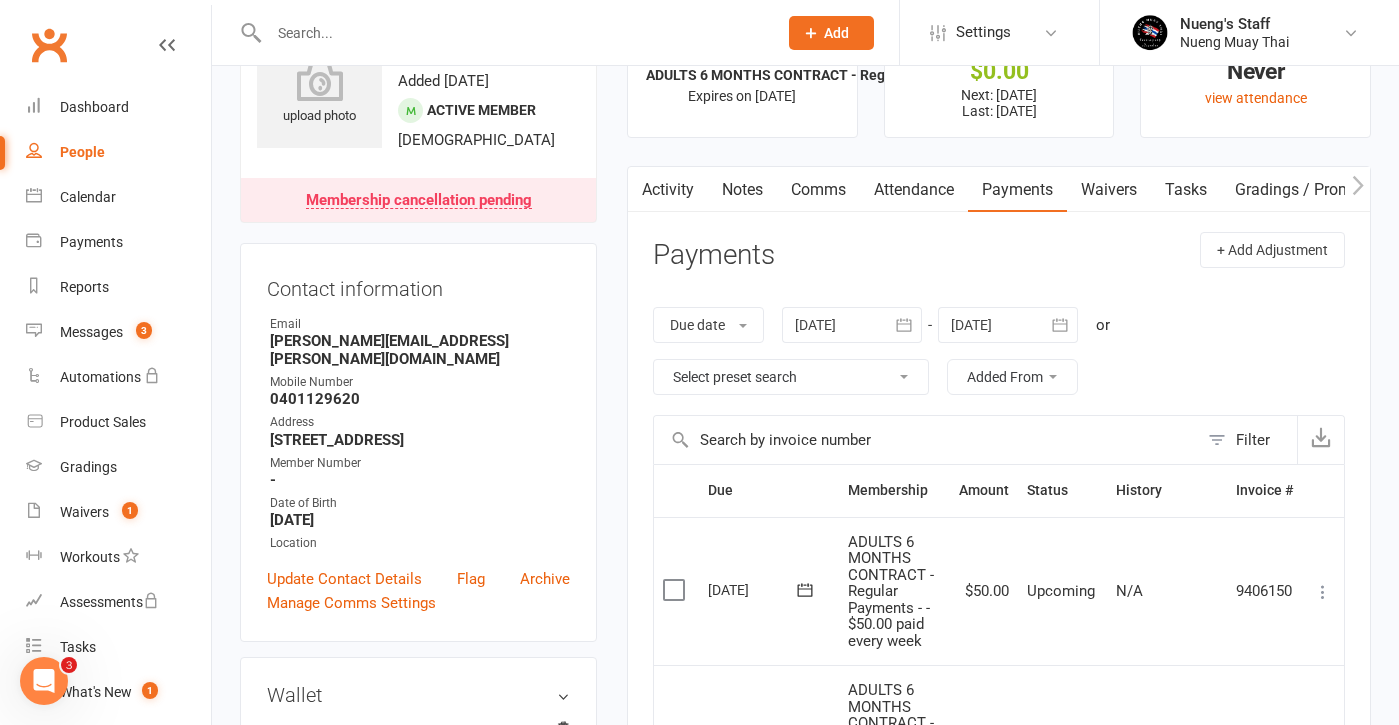 click on "Activity" at bounding box center (668, 190) 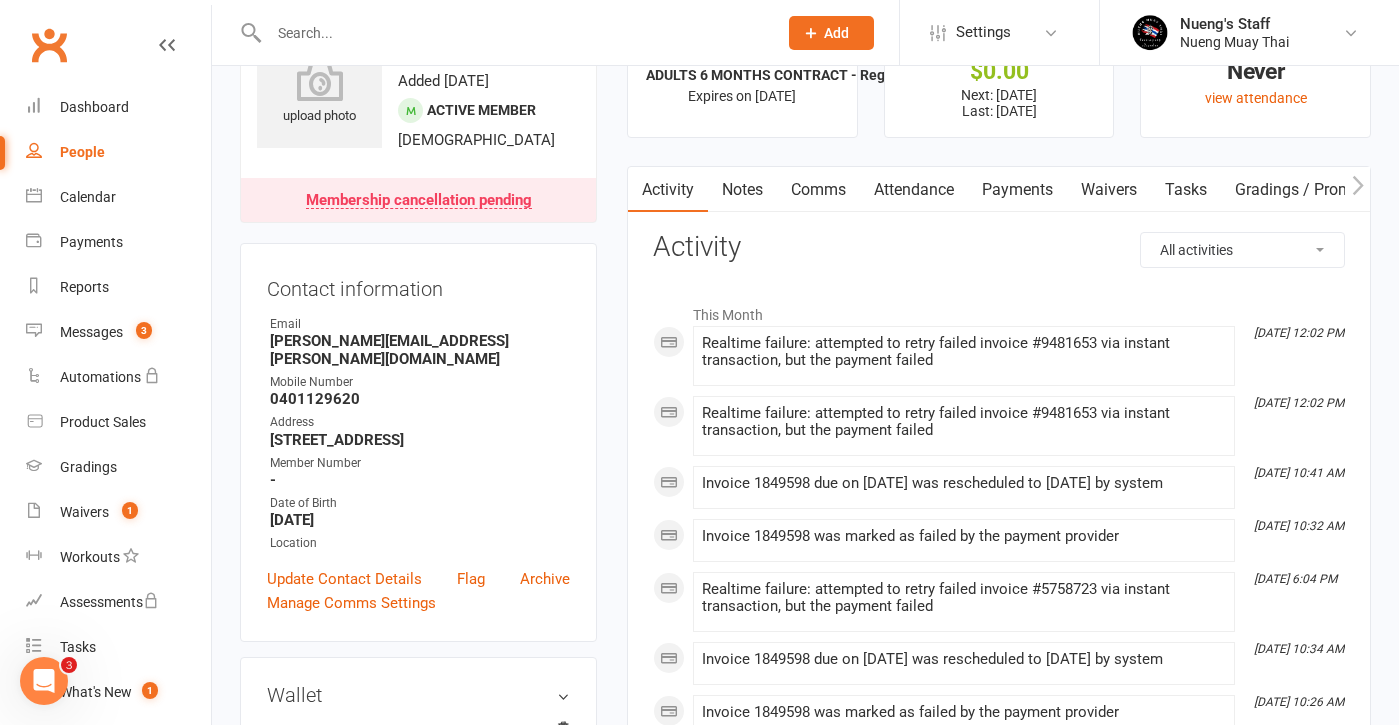 click on "Notes" at bounding box center [742, 190] 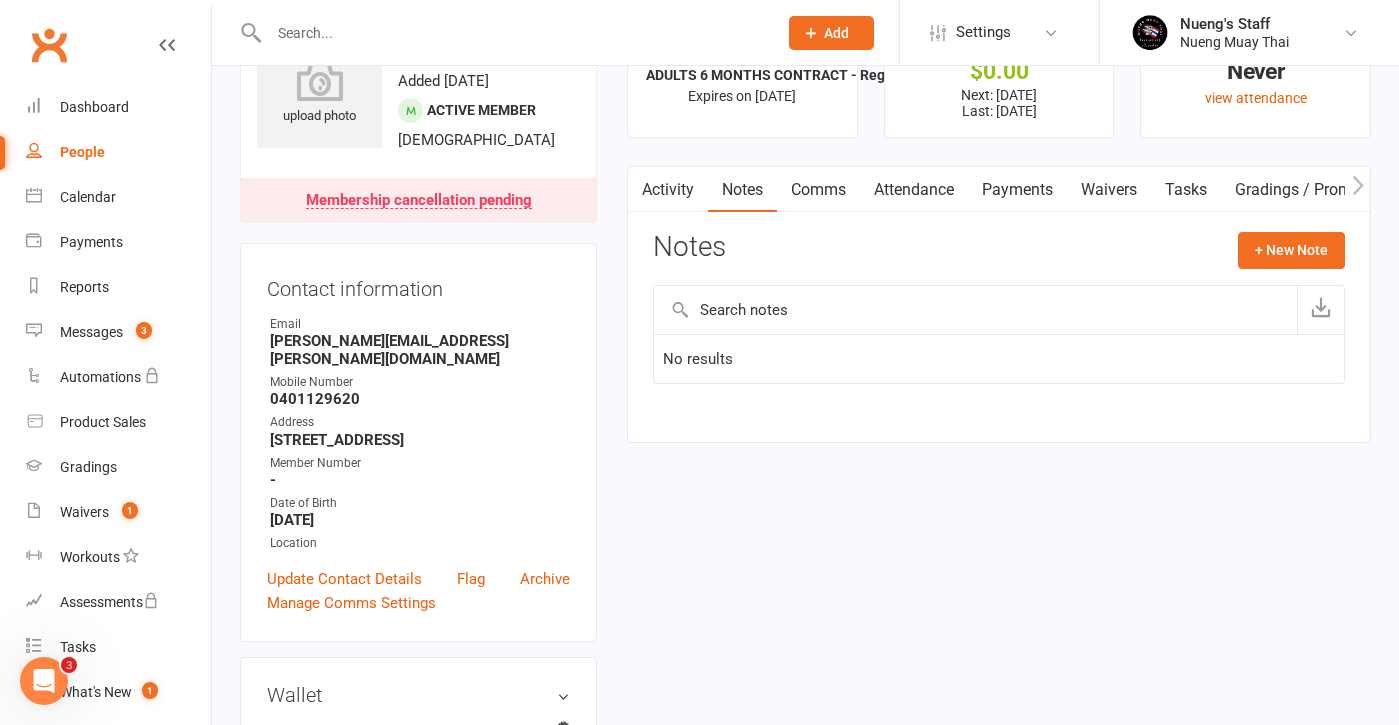 click on "Comms" at bounding box center (818, 190) 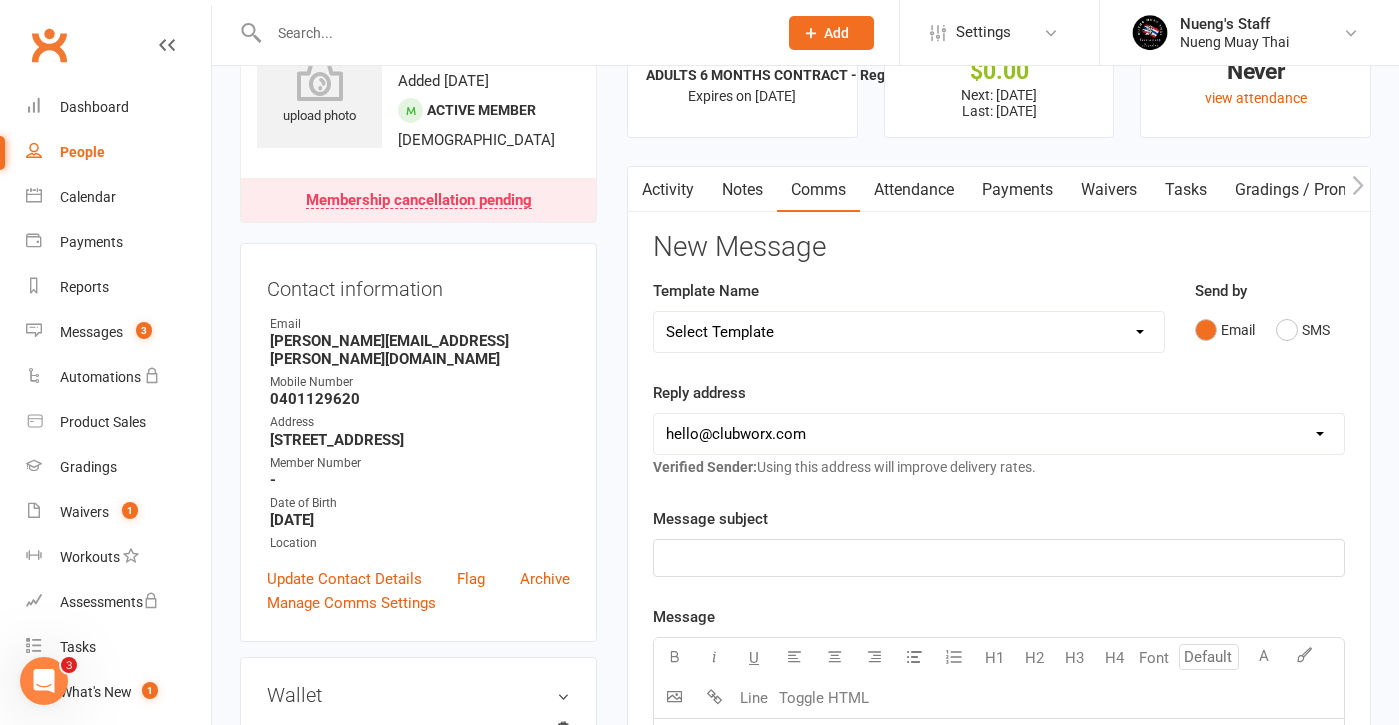 select on "1" 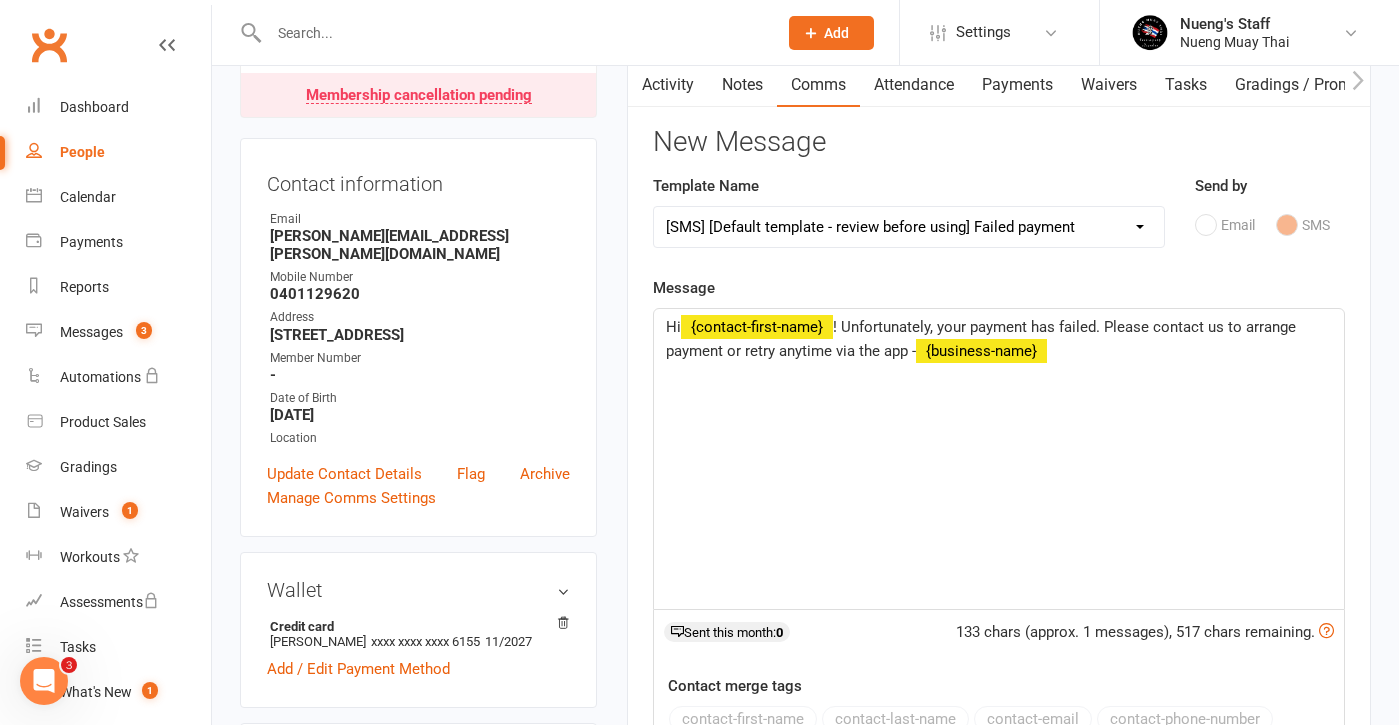 scroll, scrollTop: 202, scrollLeft: 0, axis: vertical 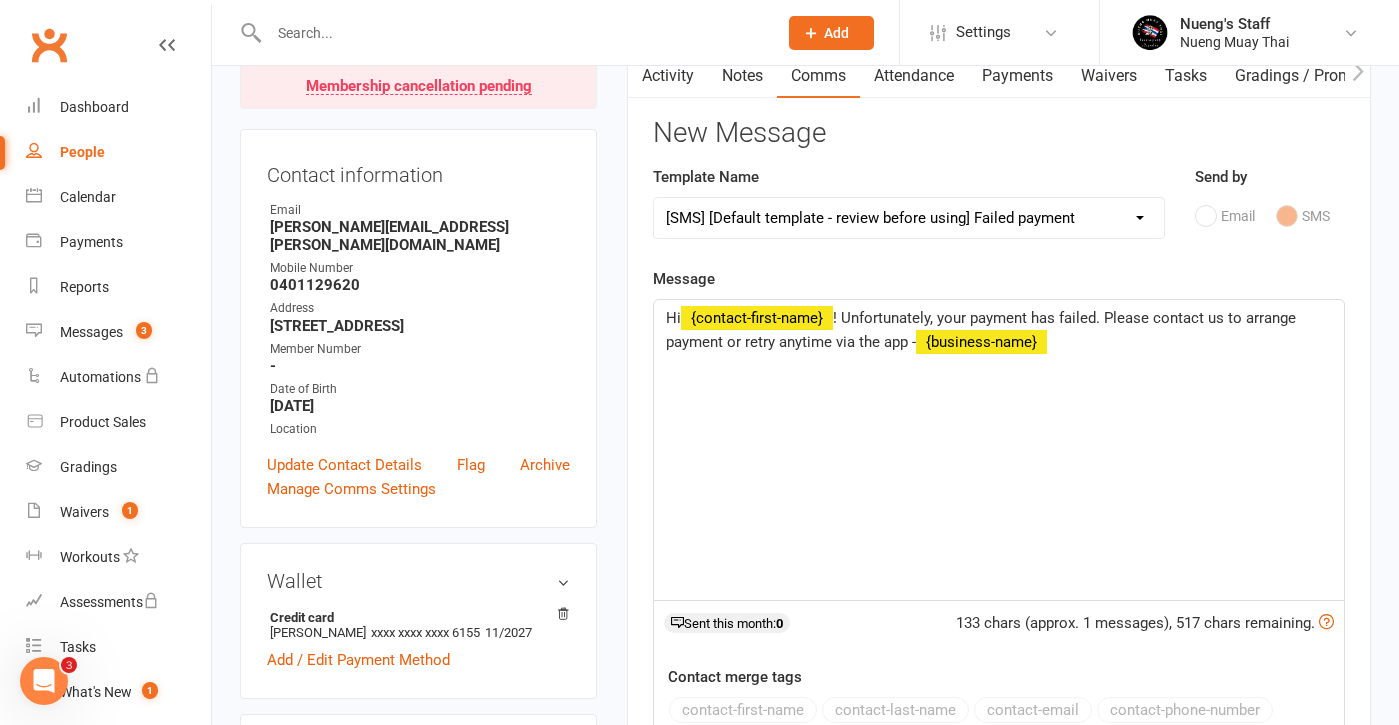 click on "! Unfortunately, your payment has failed. Please contact us to arrange payment or retry anytime via the app -" 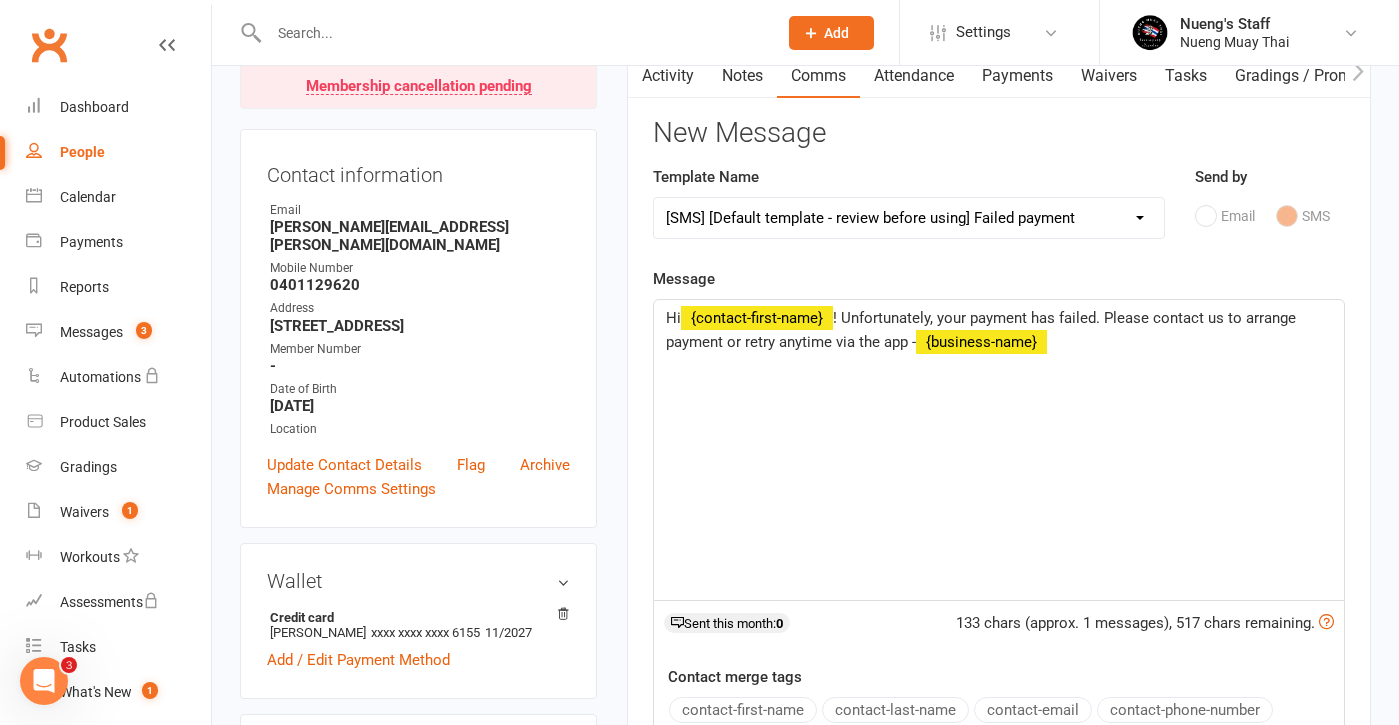 type 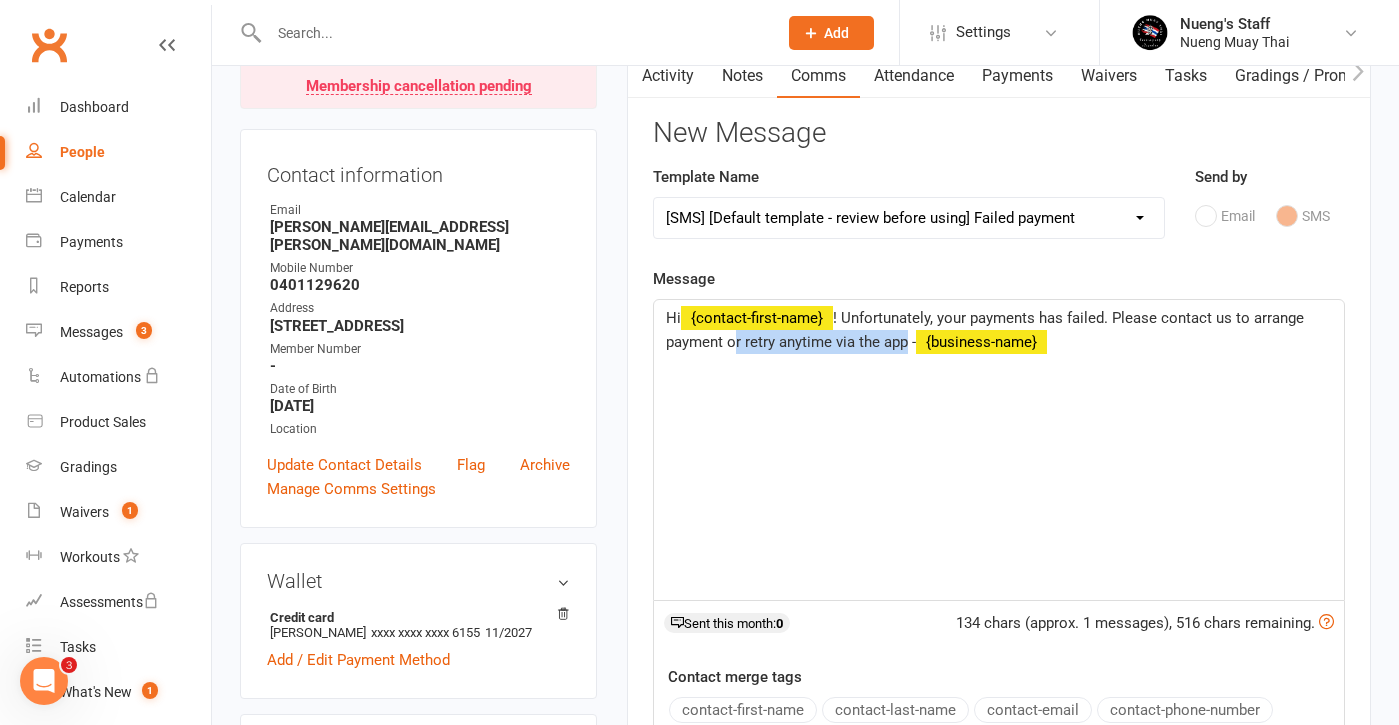 drag, startPoint x: 907, startPoint y: 341, endPoint x: 733, endPoint y: 340, distance: 174.00287 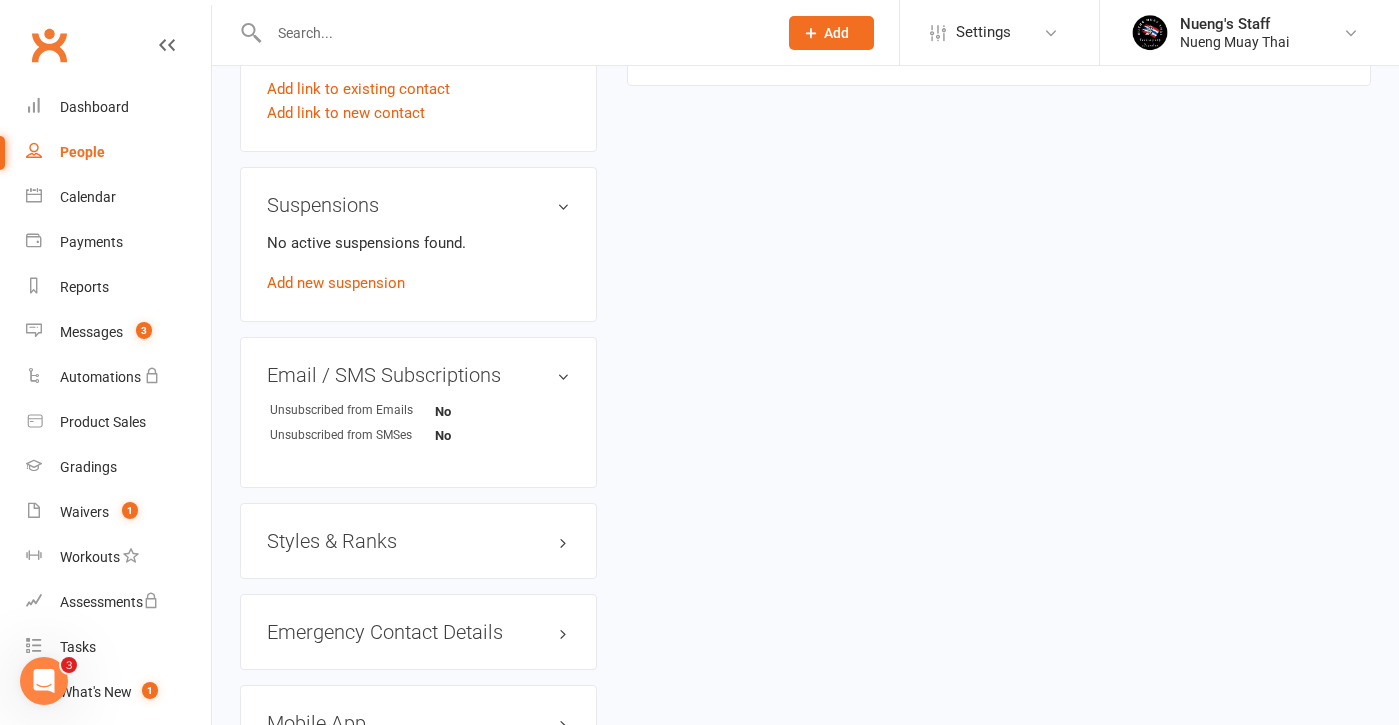 scroll, scrollTop: 1134, scrollLeft: 0, axis: vertical 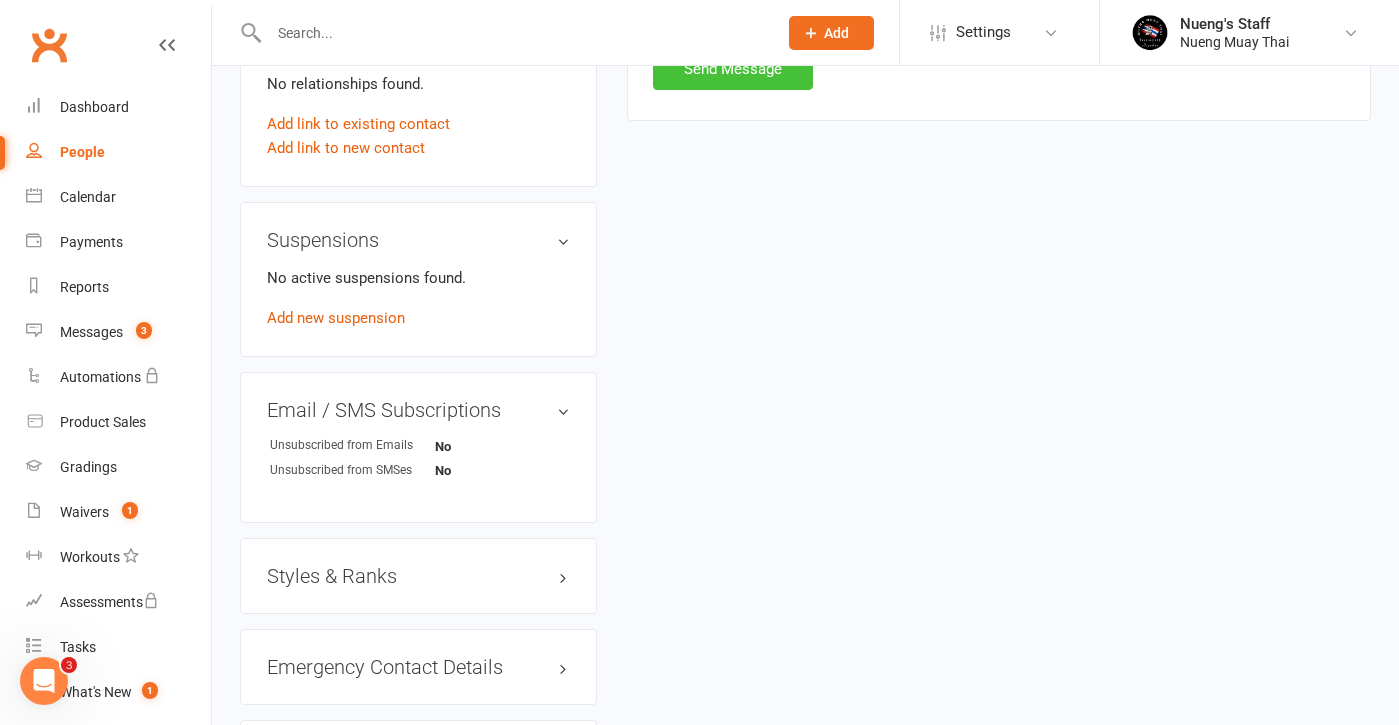 click on "Send Message" at bounding box center (733, 69) 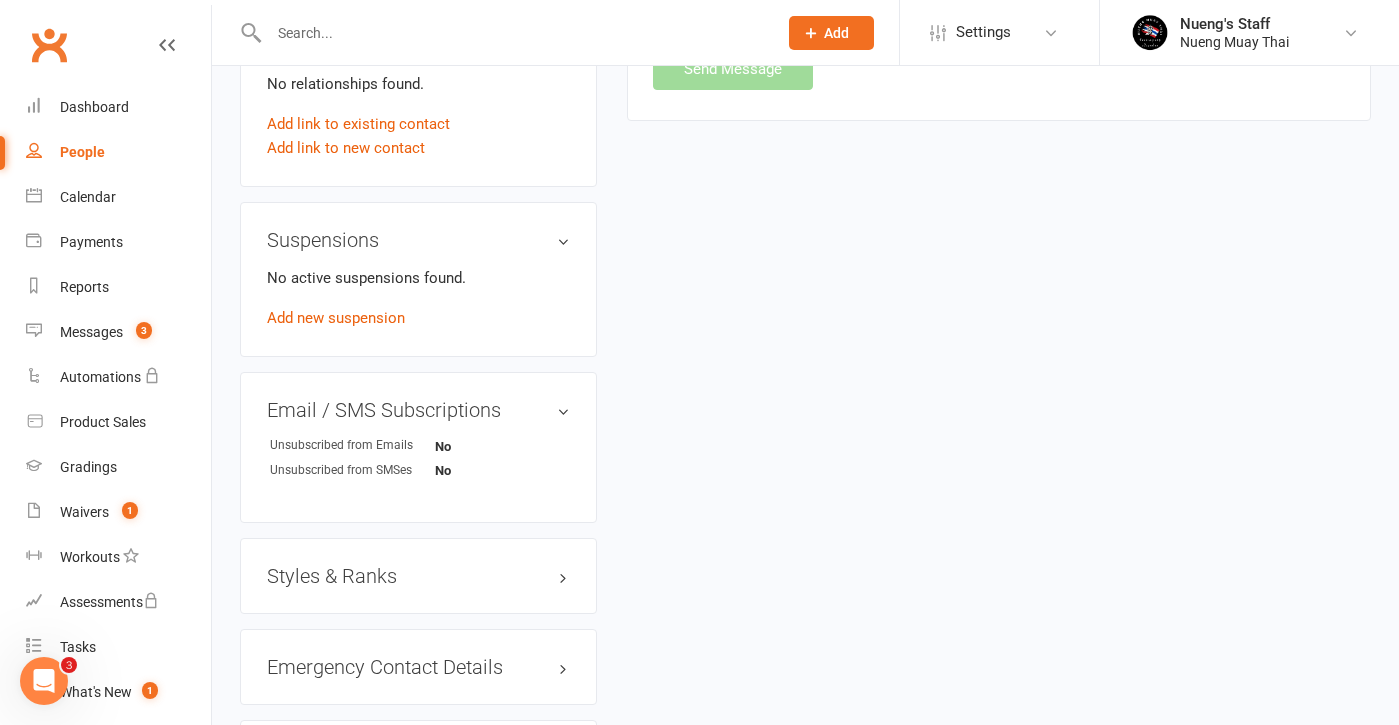 select 